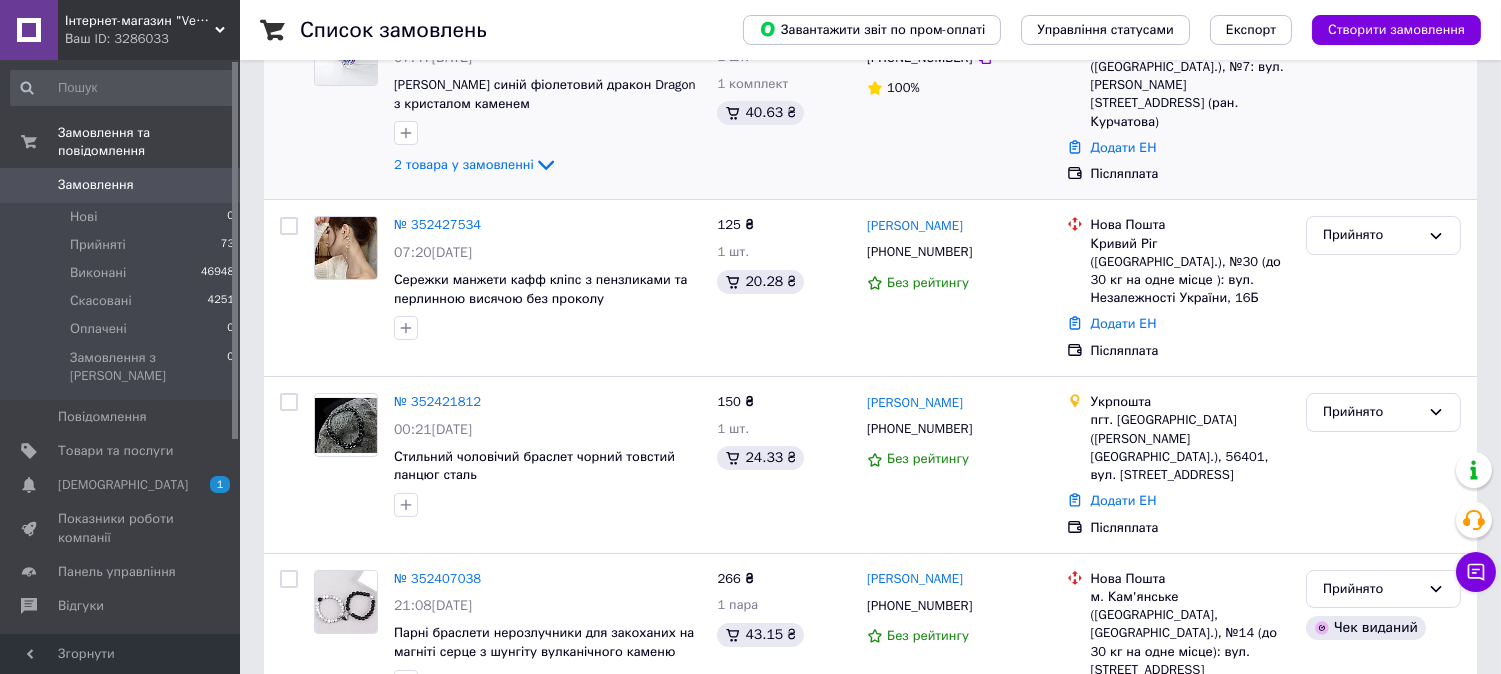 scroll, scrollTop: 222, scrollLeft: 0, axis: vertical 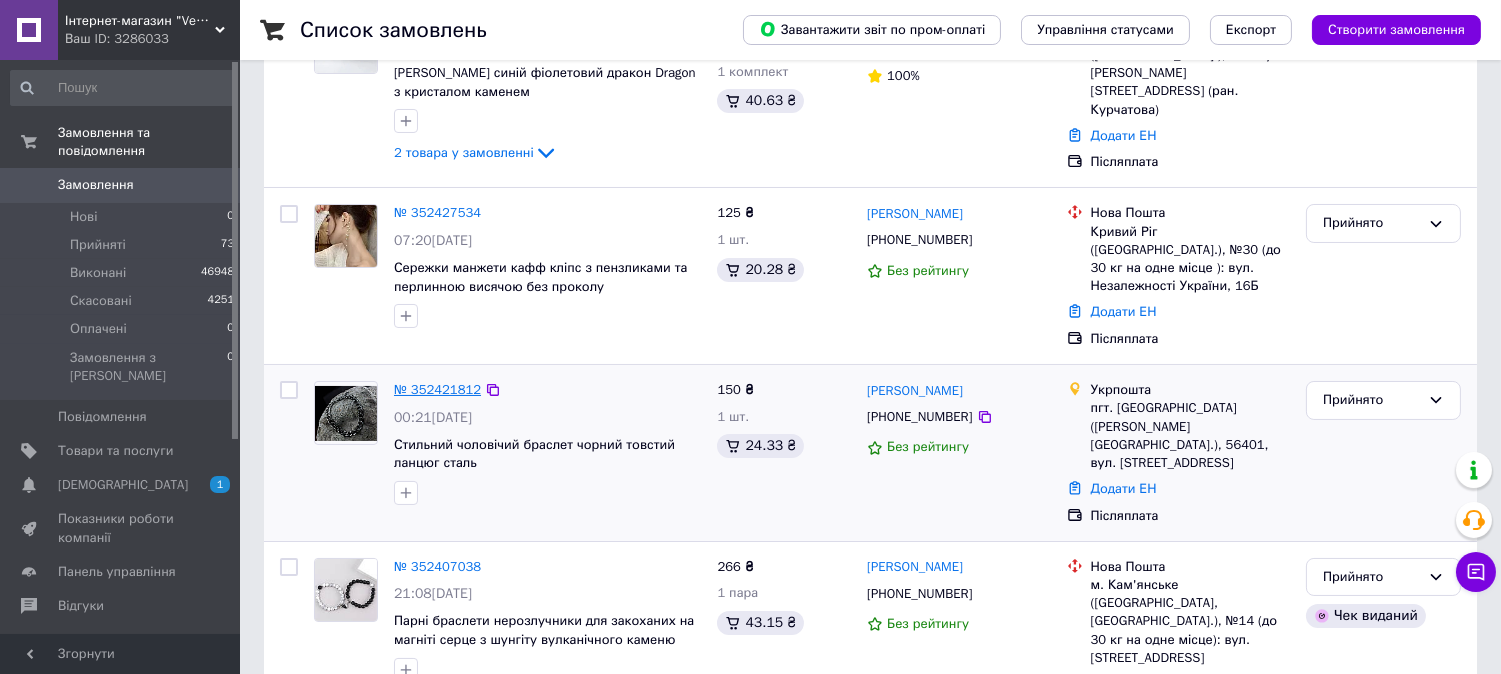 click on "№ 352421812" at bounding box center [437, 389] 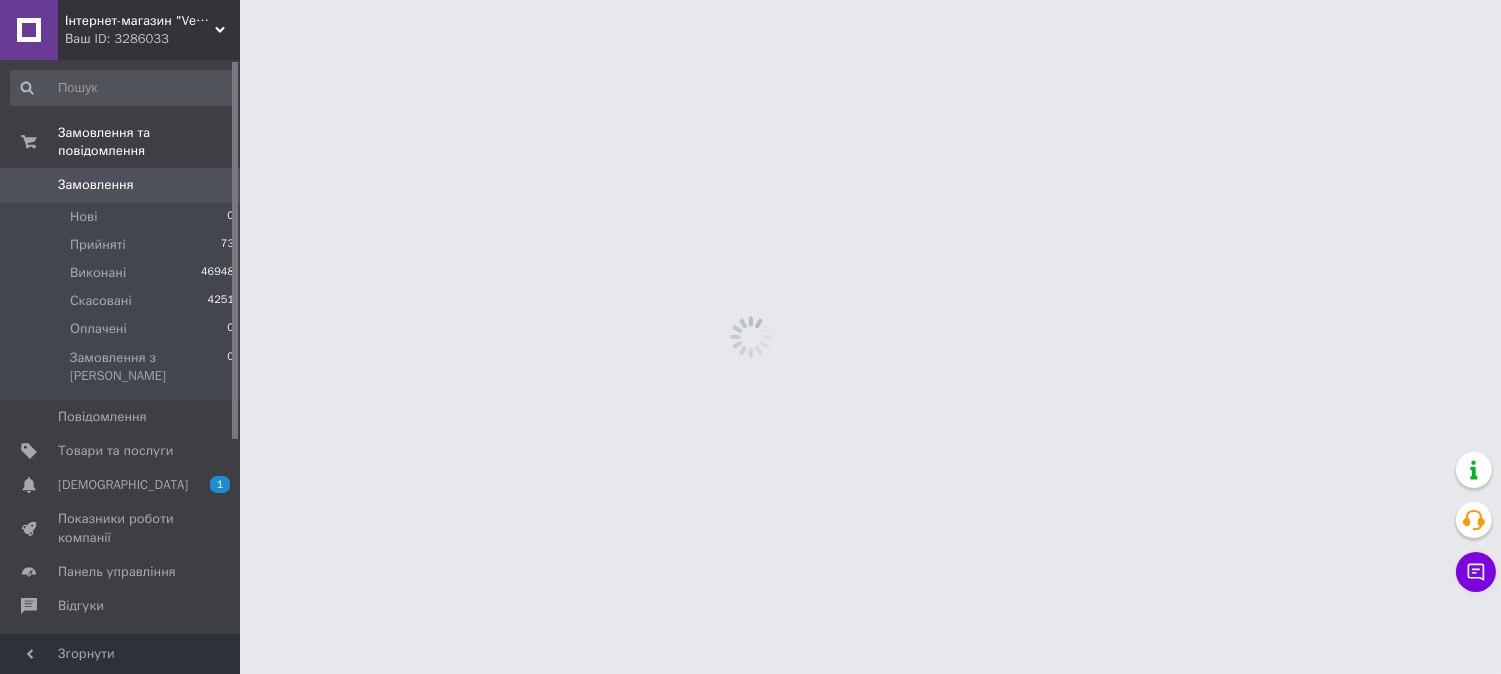 scroll, scrollTop: 0, scrollLeft: 0, axis: both 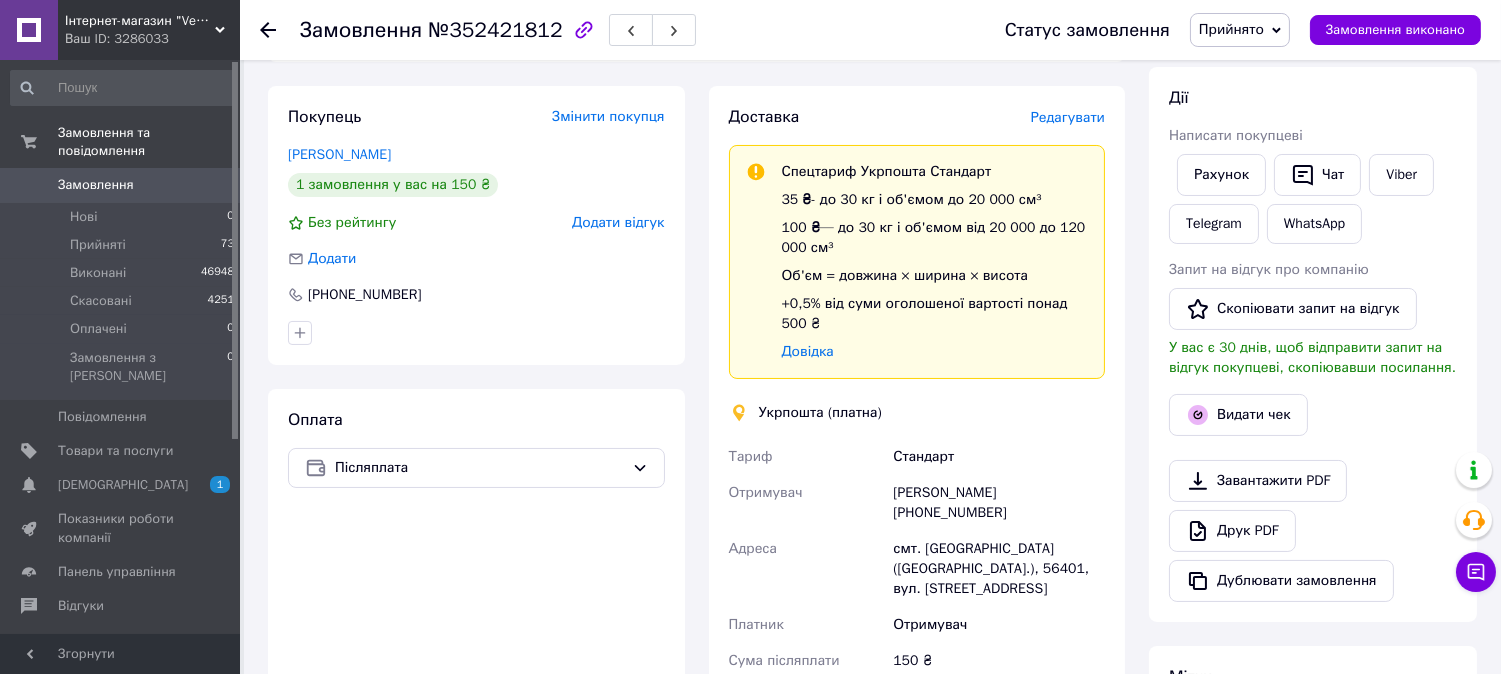 click on "Редагувати" at bounding box center (1068, 117) 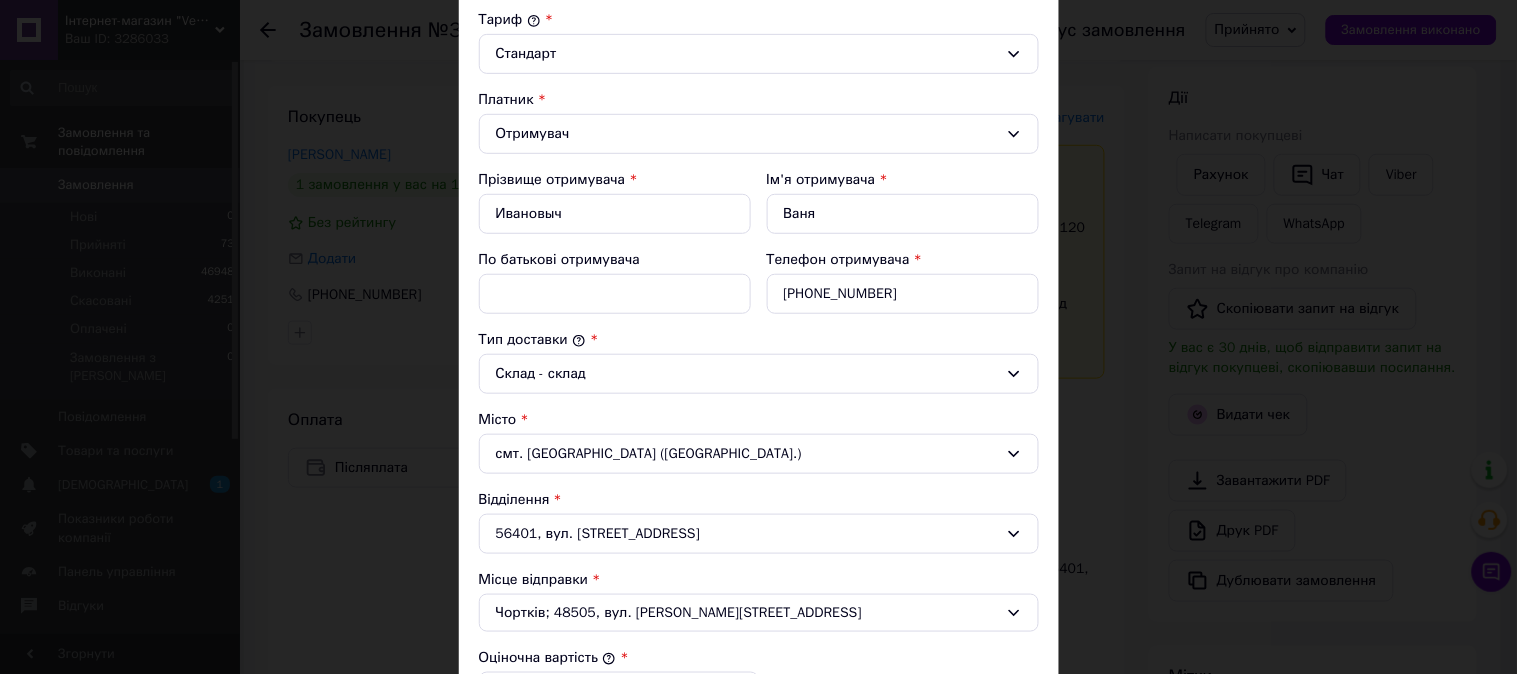 scroll, scrollTop: 222, scrollLeft: 0, axis: vertical 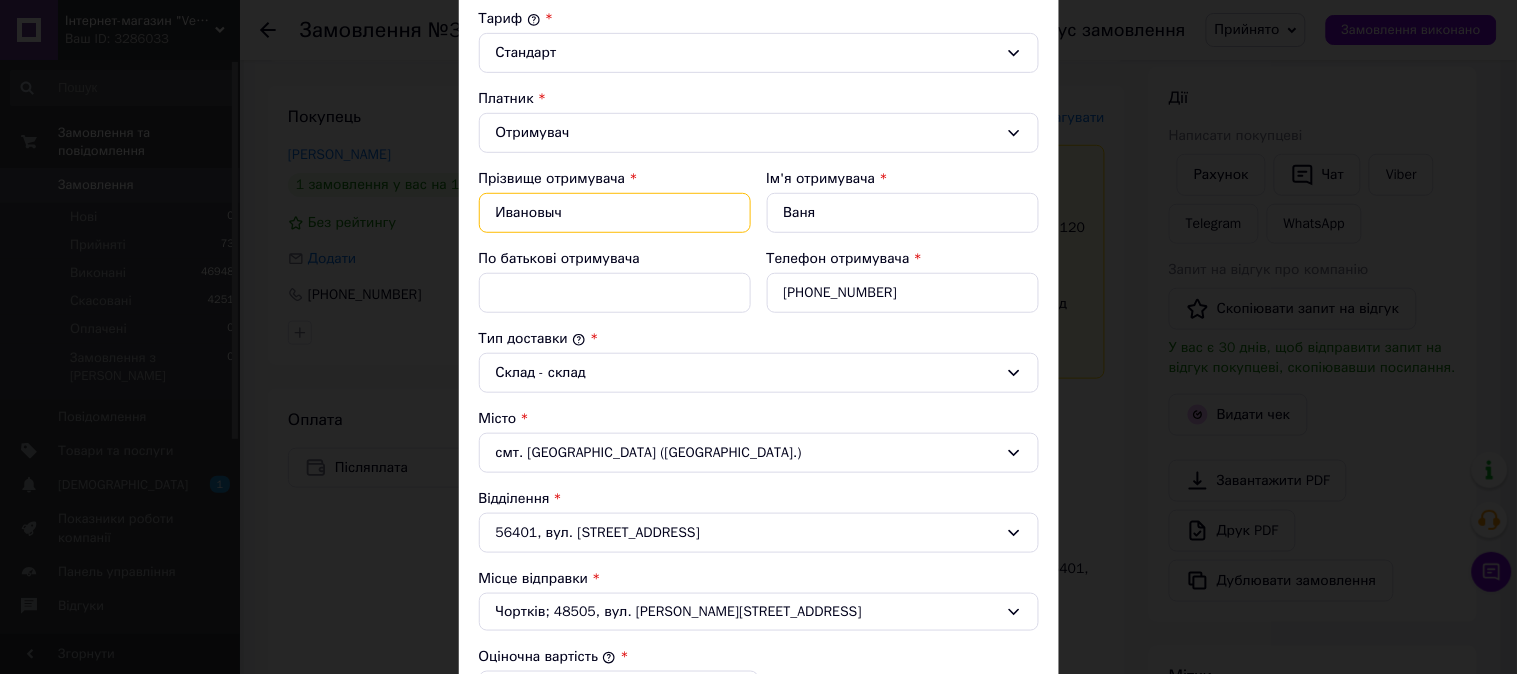 click on "Ивановыч" at bounding box center (615, 213) 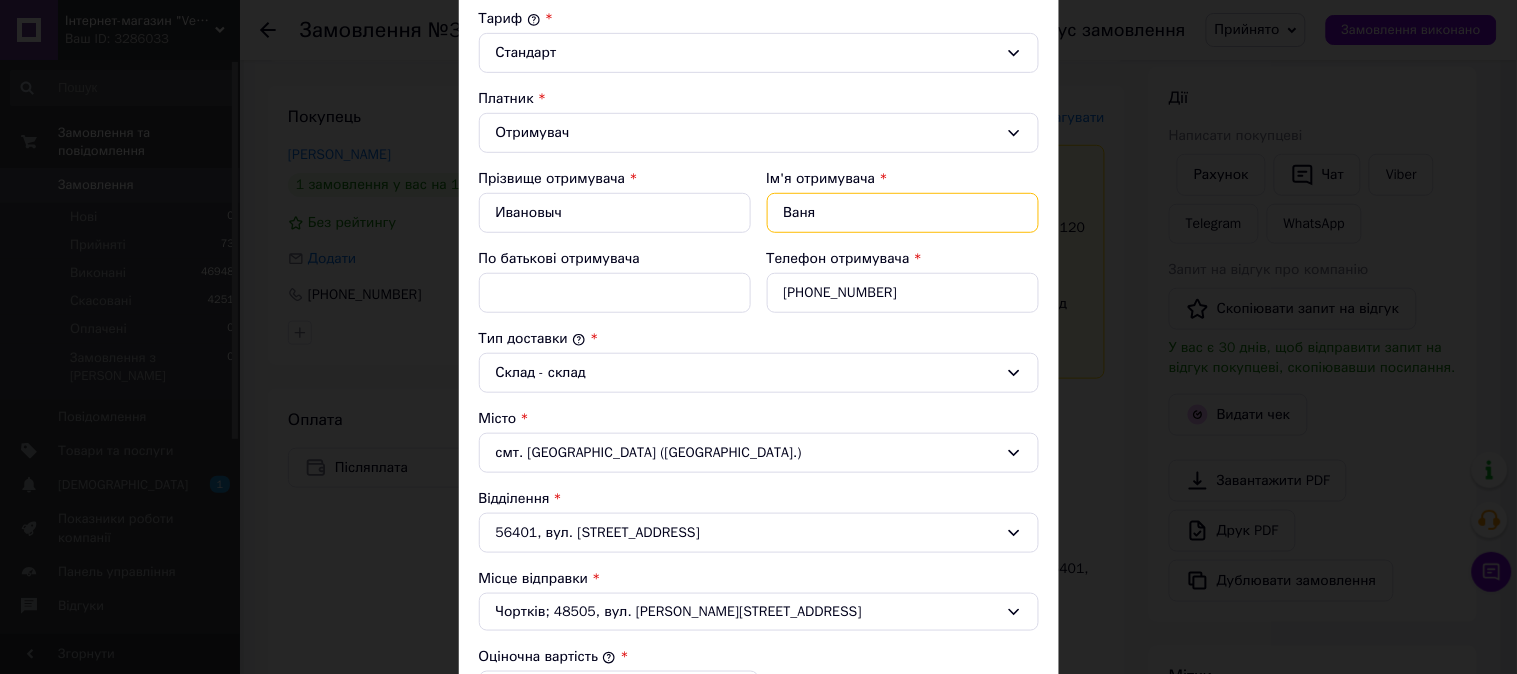 click on "Ваня" at bounding box center [903, 213] 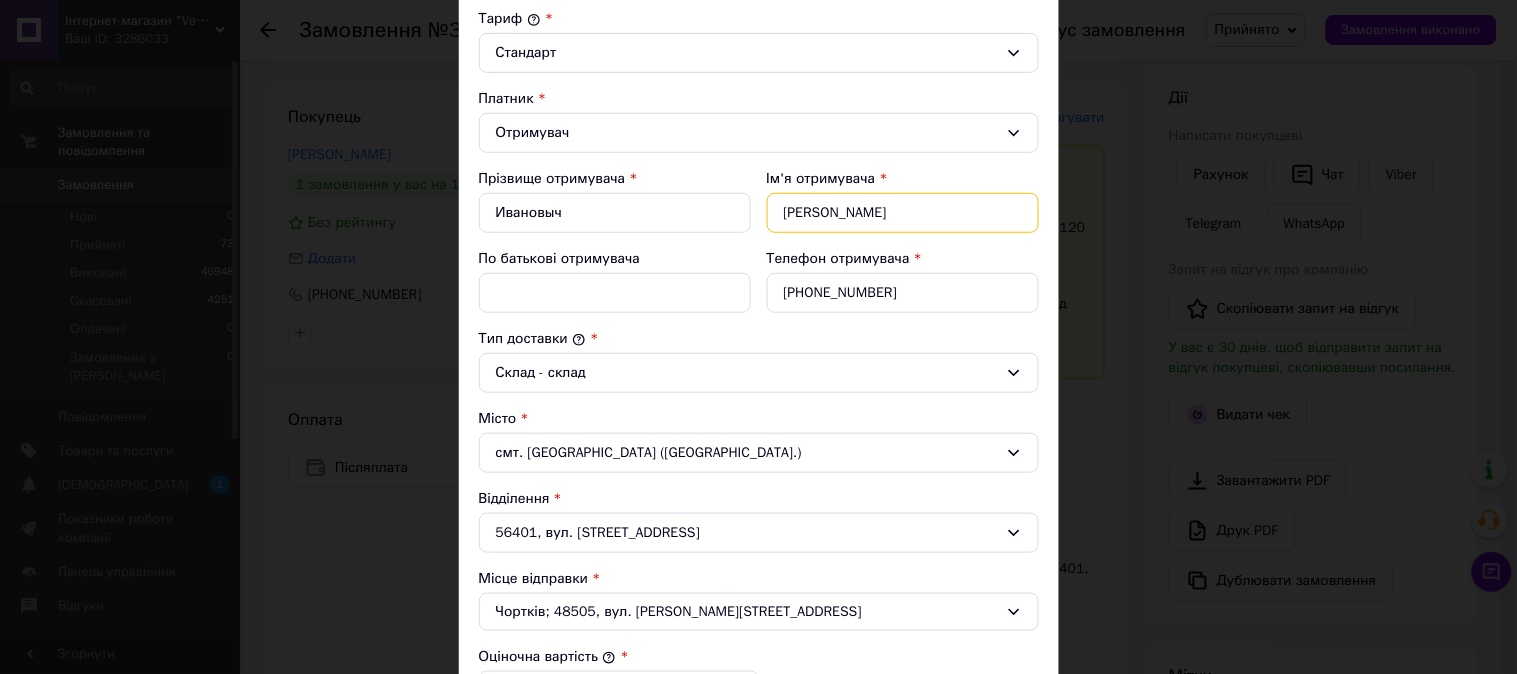 type on "[PERSON_NAME]" 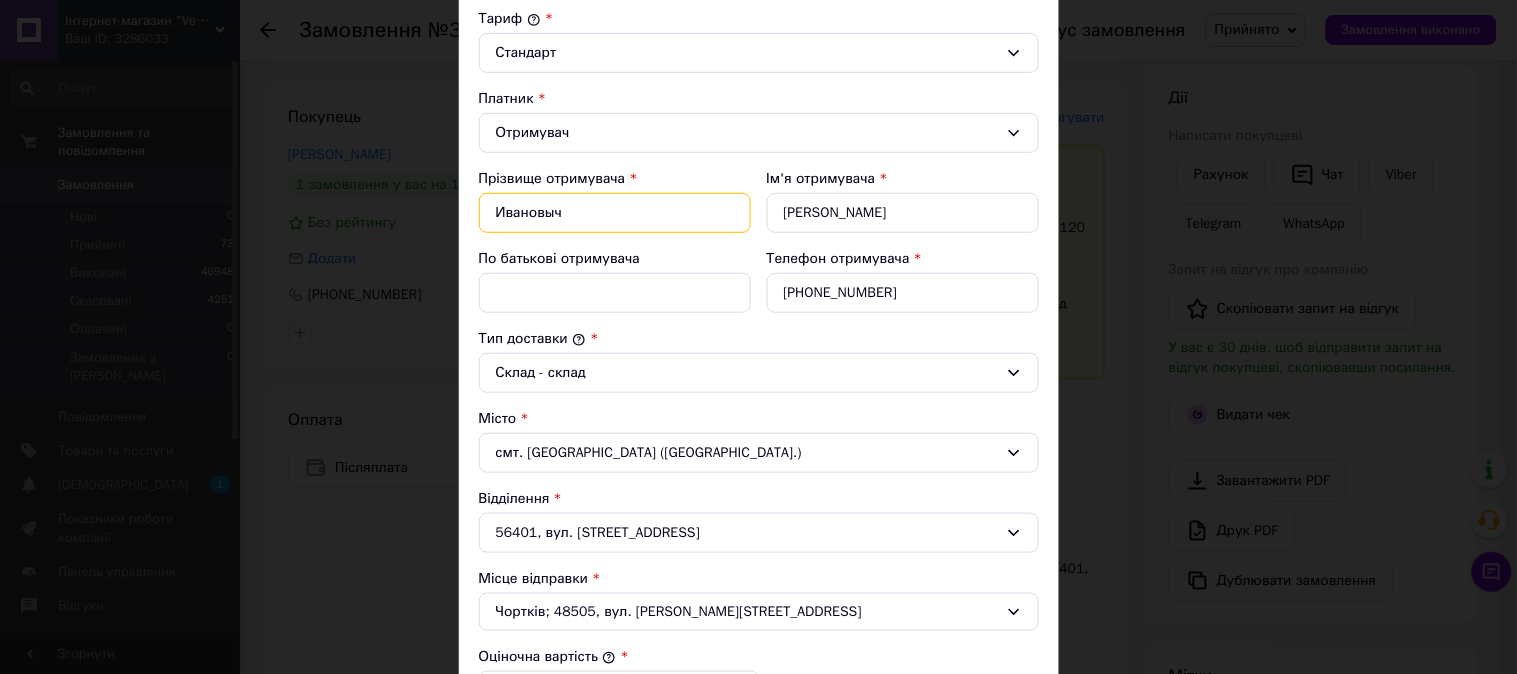 click on "Ивановыч" at bounding box center (615, 213) 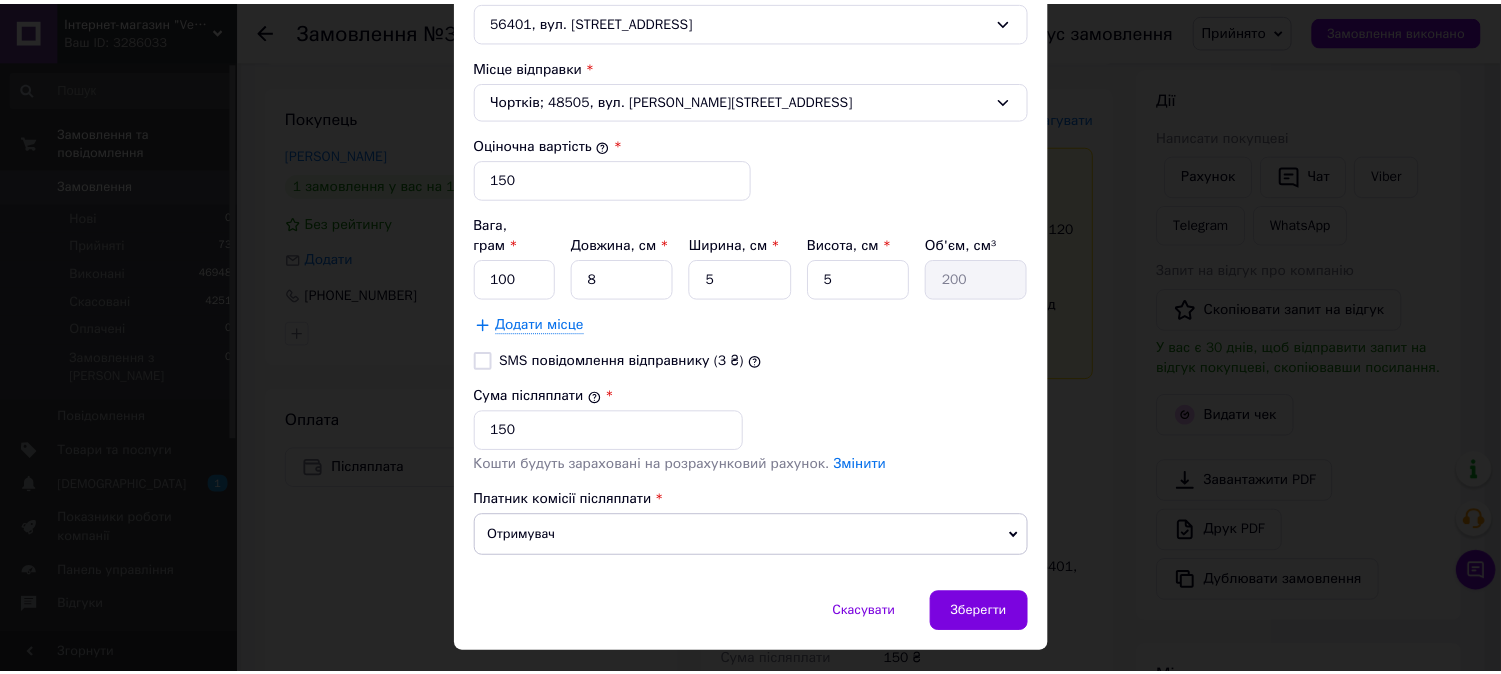 scroll, scrollTop: 765, scrollLeft: 0, axis: vertical 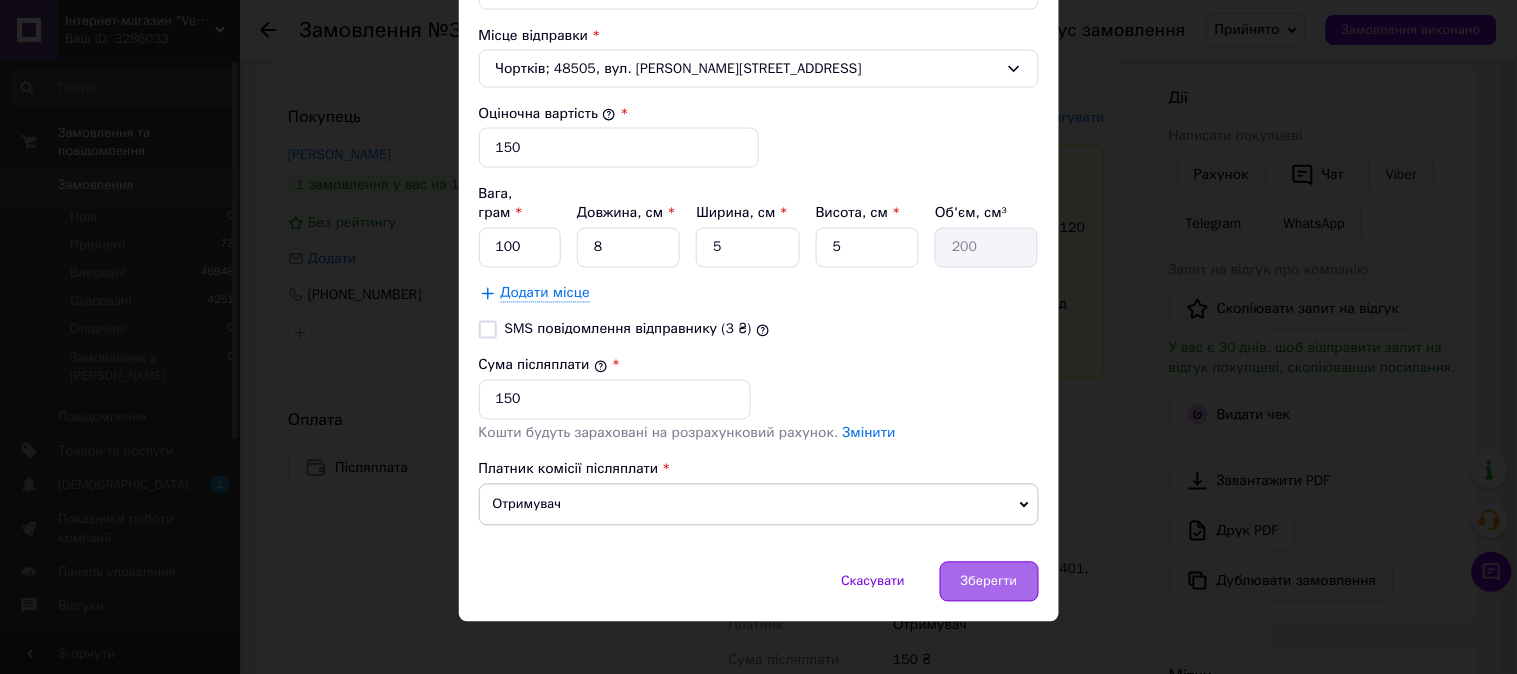 type on "Іванович" 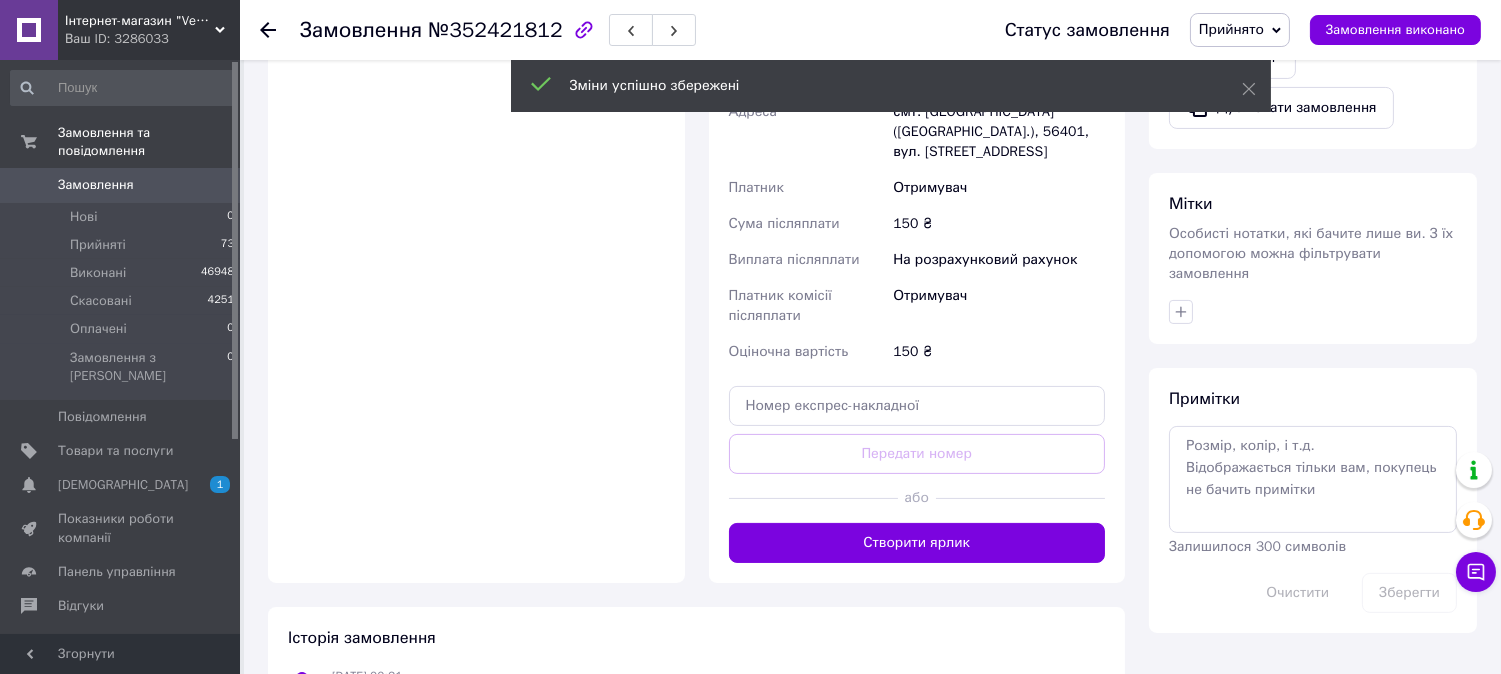 scroll, scrollTop: 777, scrollLeft: 0, axis: vertical 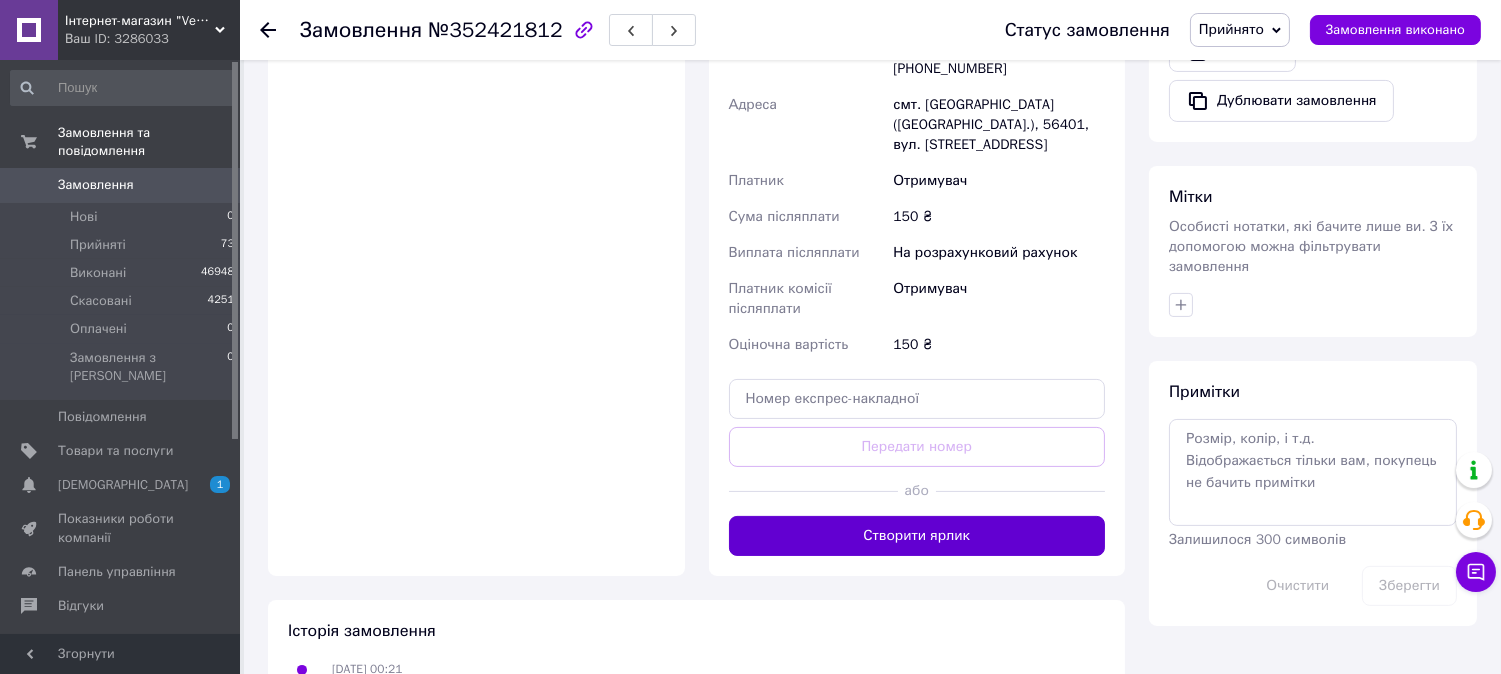 click on "Створити ярлик" at bounding box center (917, 536) 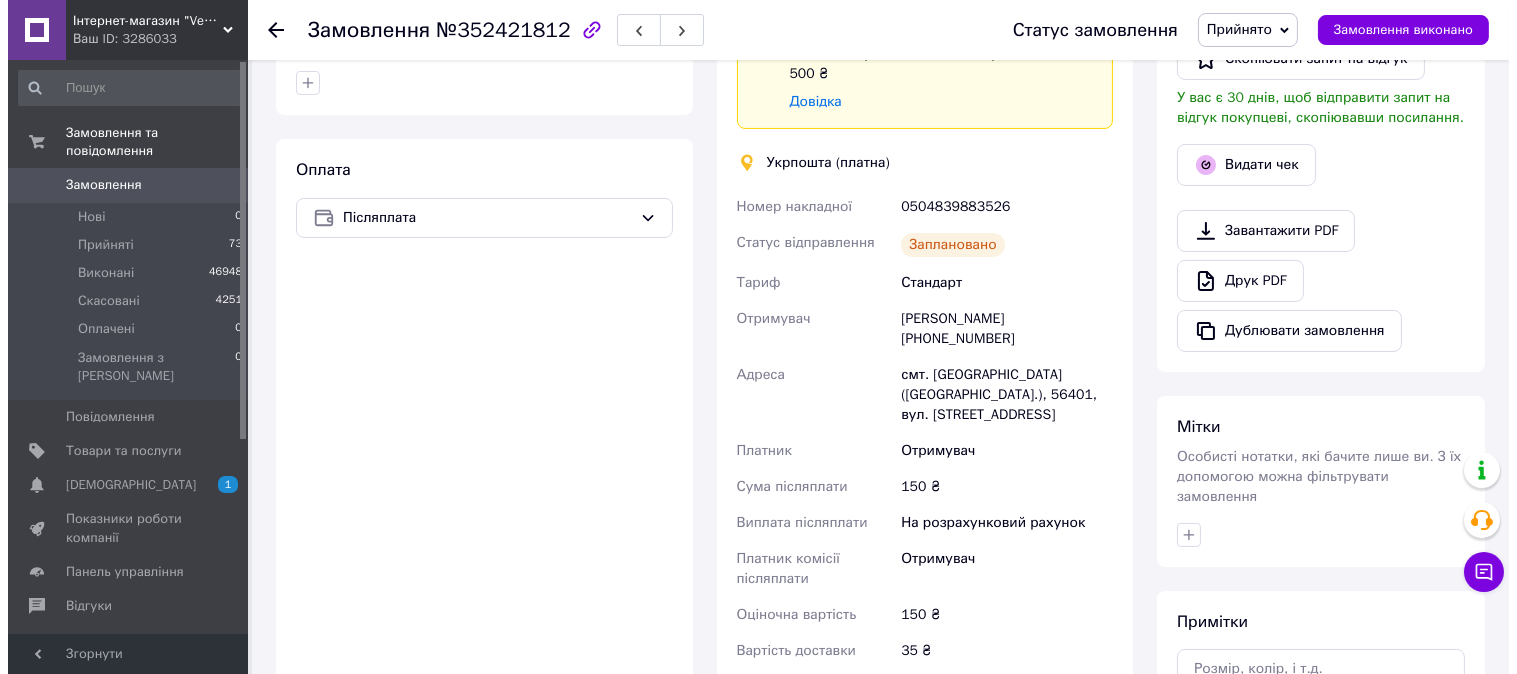 scroll, scrollTop: 555, scrollLeft: 0, axis: vertical 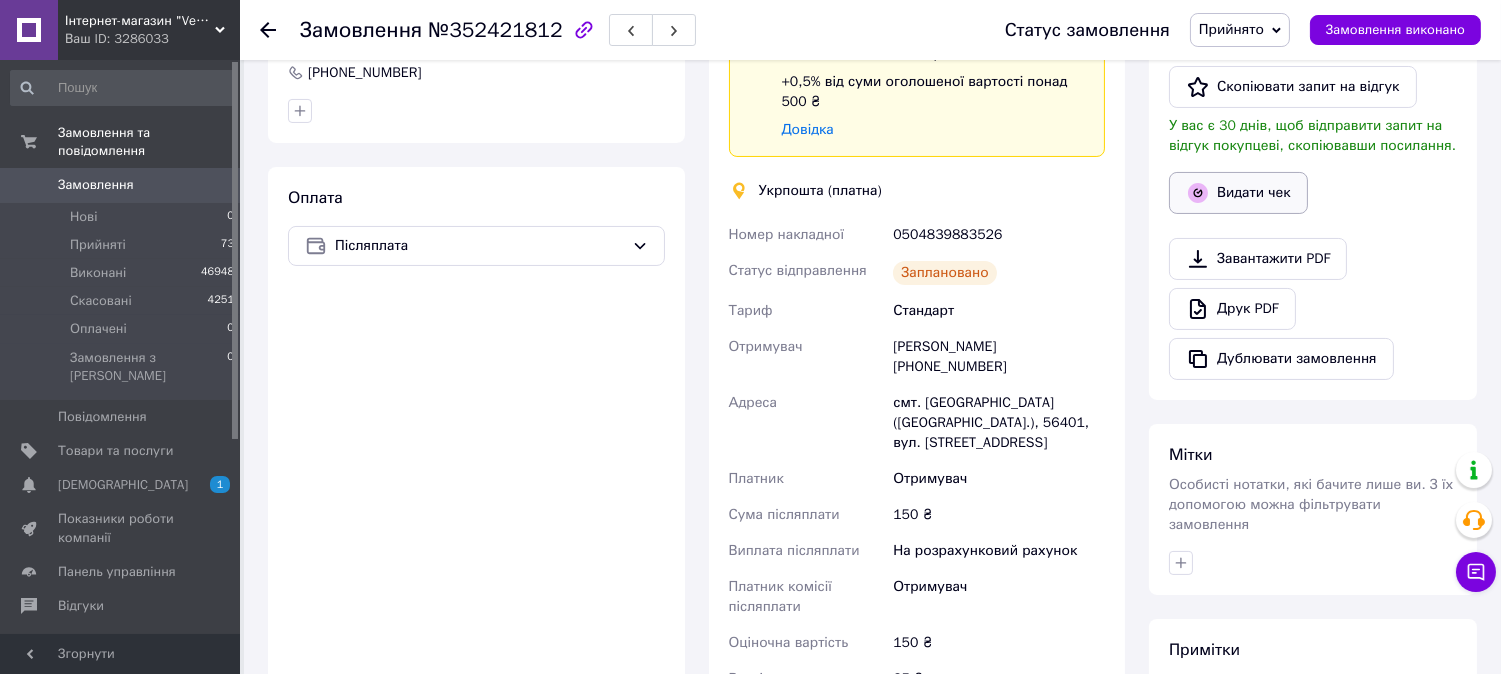 click on "Видати чек" at bounding box center (1238, 193) 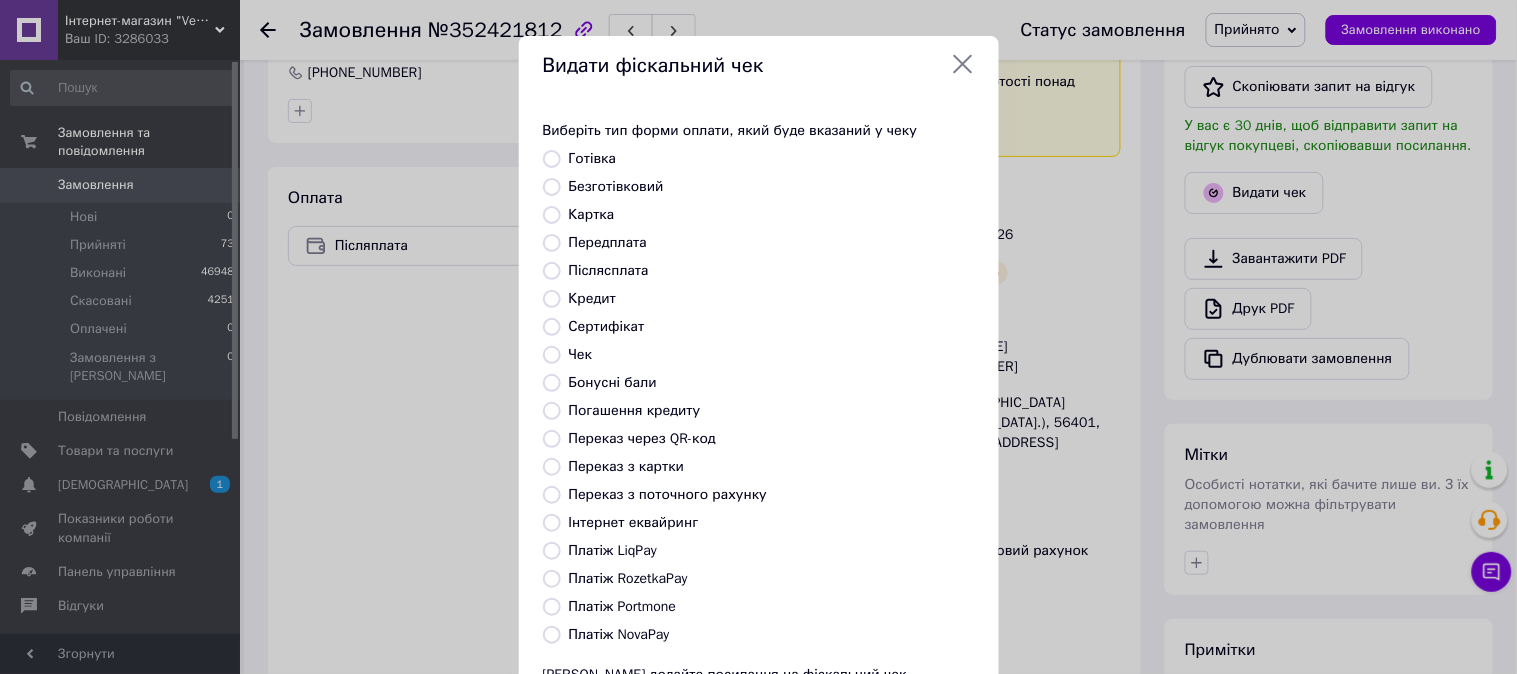click on "Післясплата" at bounding box center (609, 270) 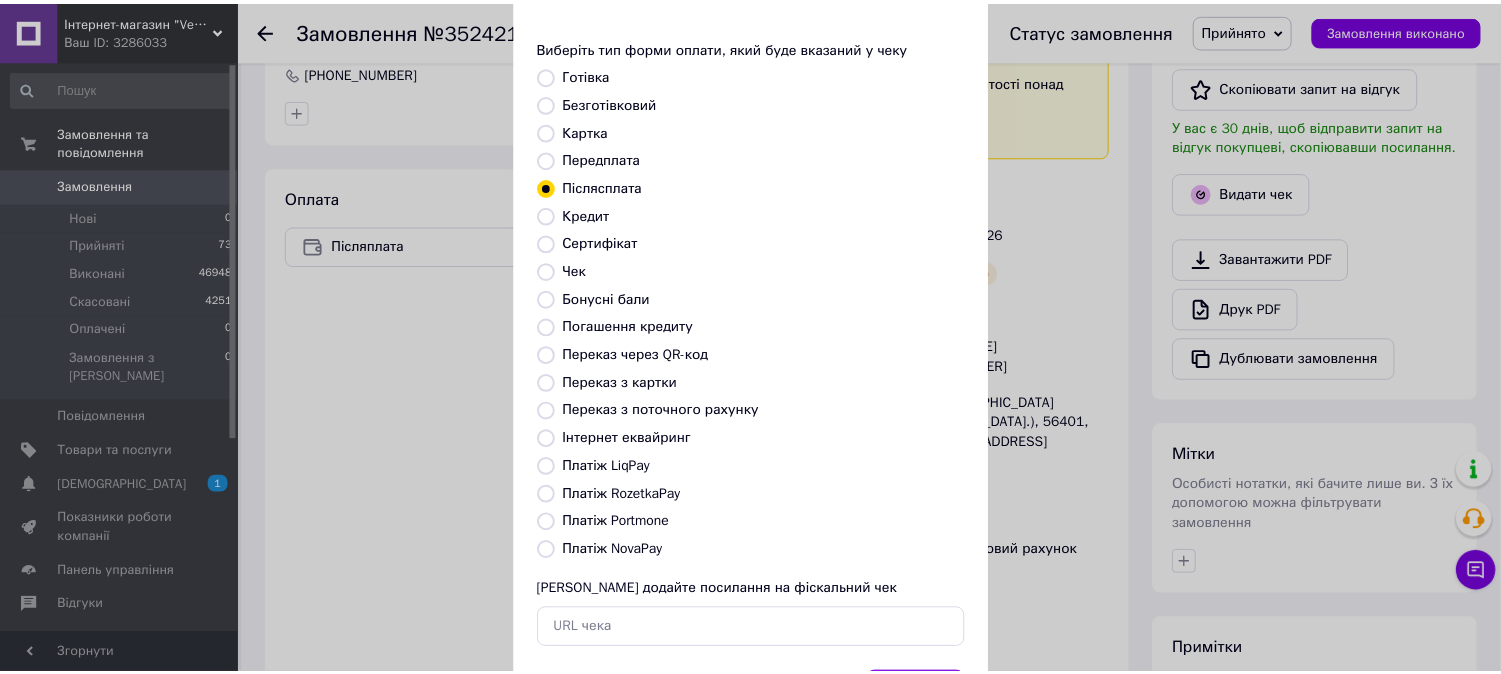 scroll, scrollTop: 185, scrollLeft: 0, axis: vertical 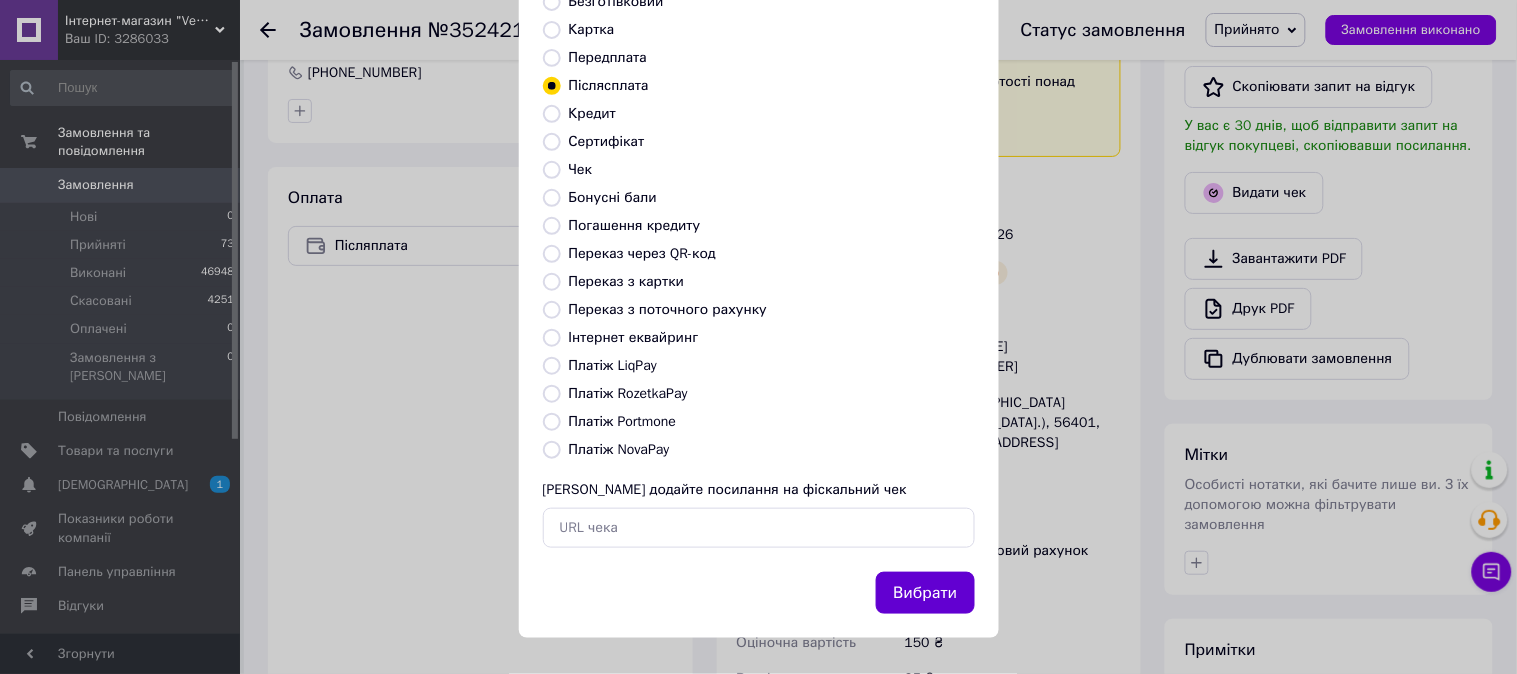 click on "Вибрати" at bounding box center (925, 593) 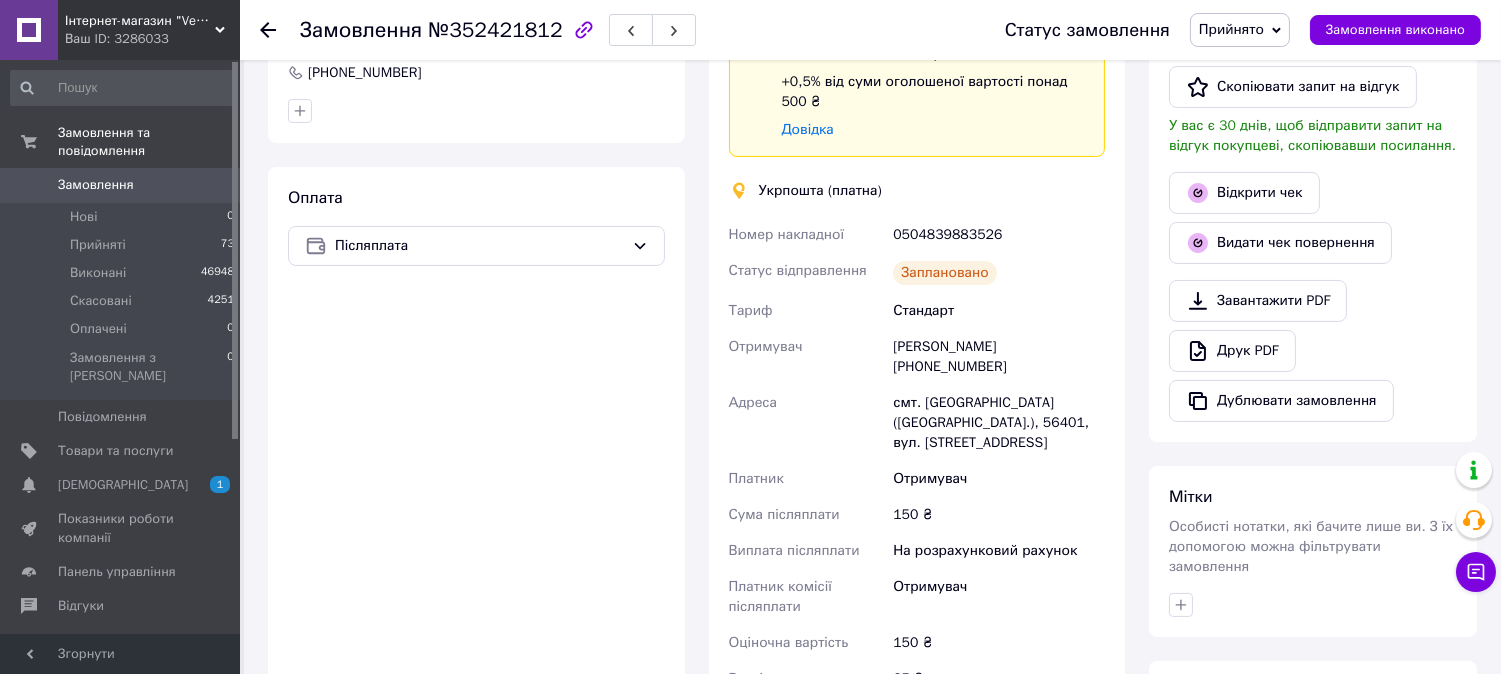 click on "№352421812" at bounding box center [495, 30] 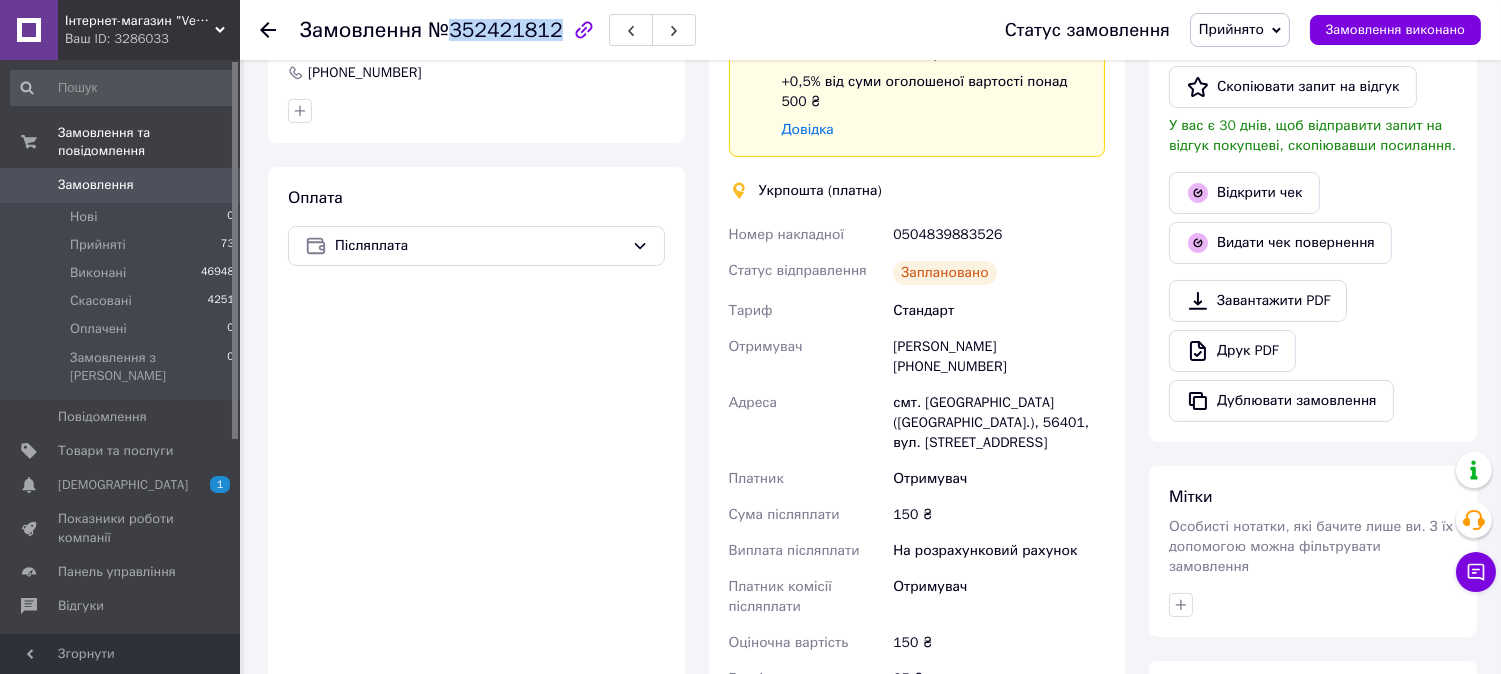 click on "№352421812" at bounding box center [495, 30] 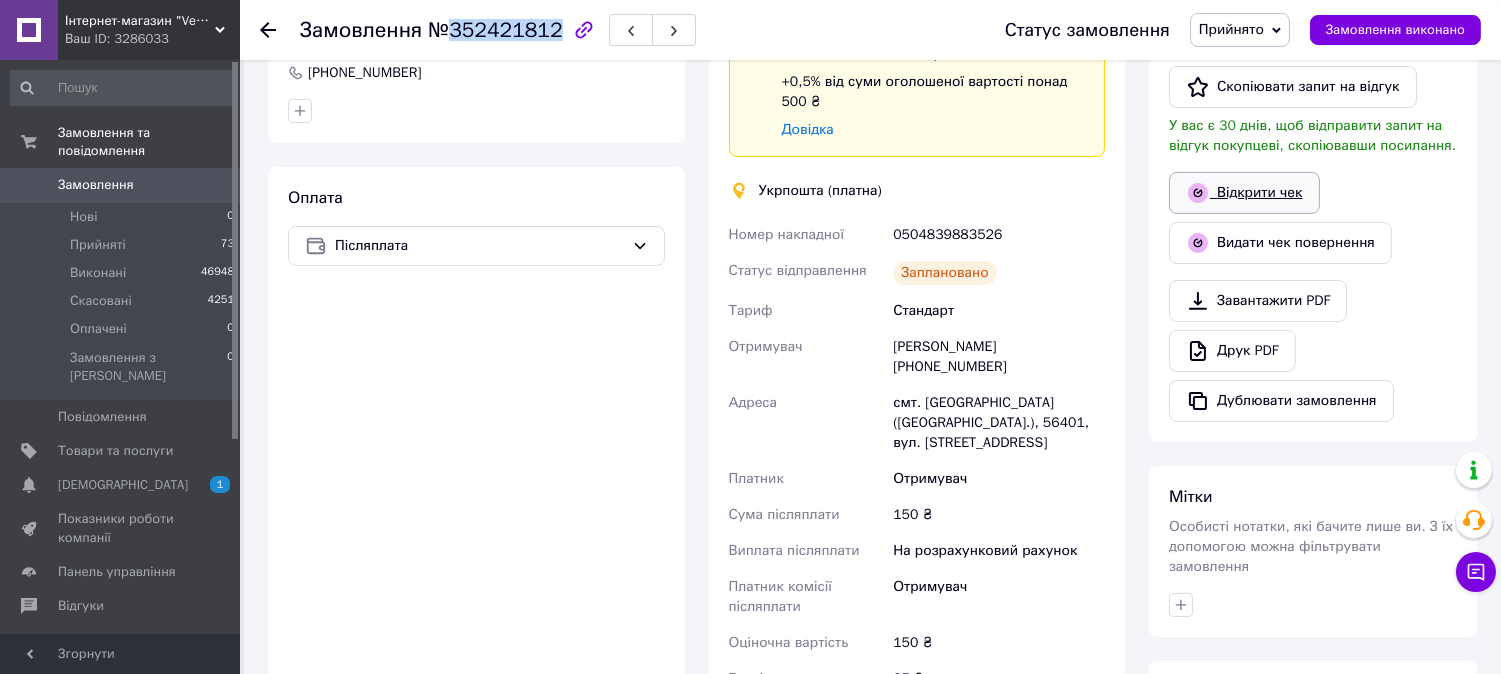click on "Відкрити чек" at bounding box center (1244, 193) 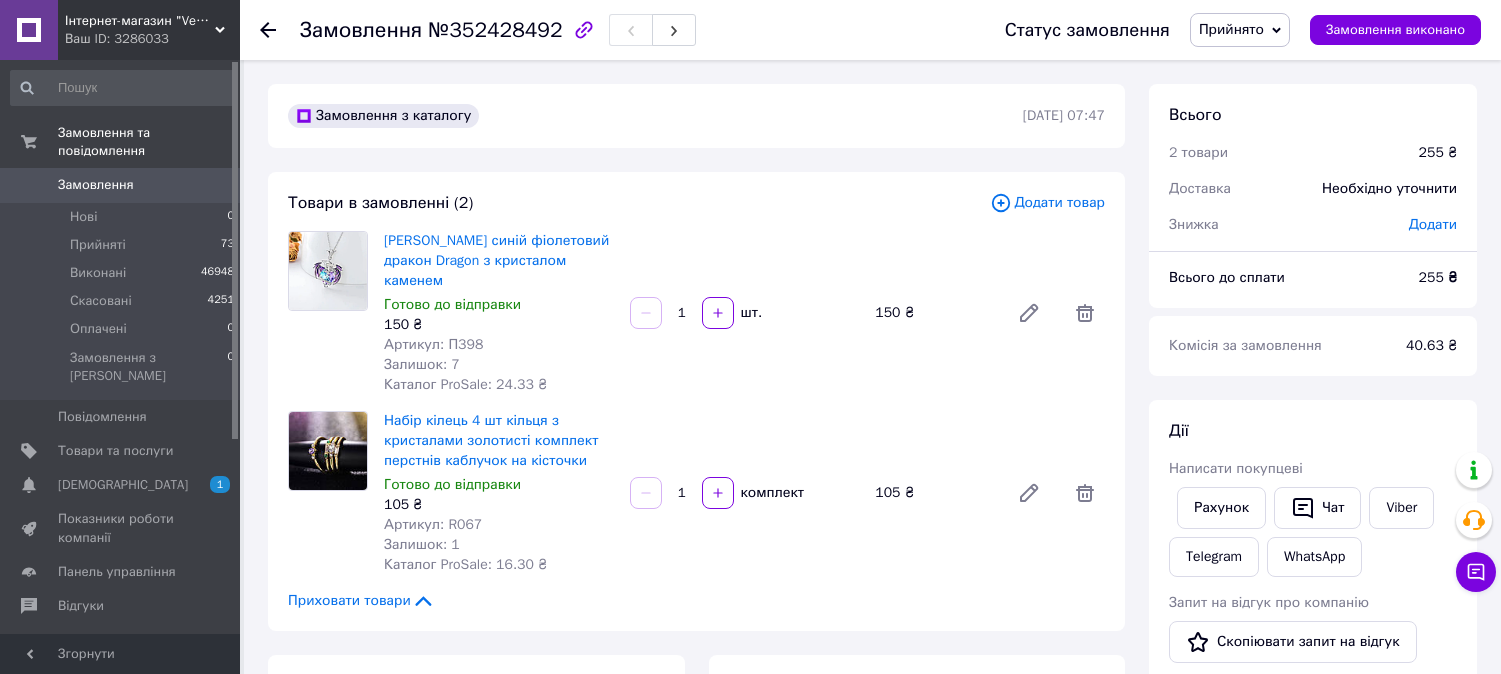 scroll, scrollTop: 0, scrollLeft: 0, axis: both 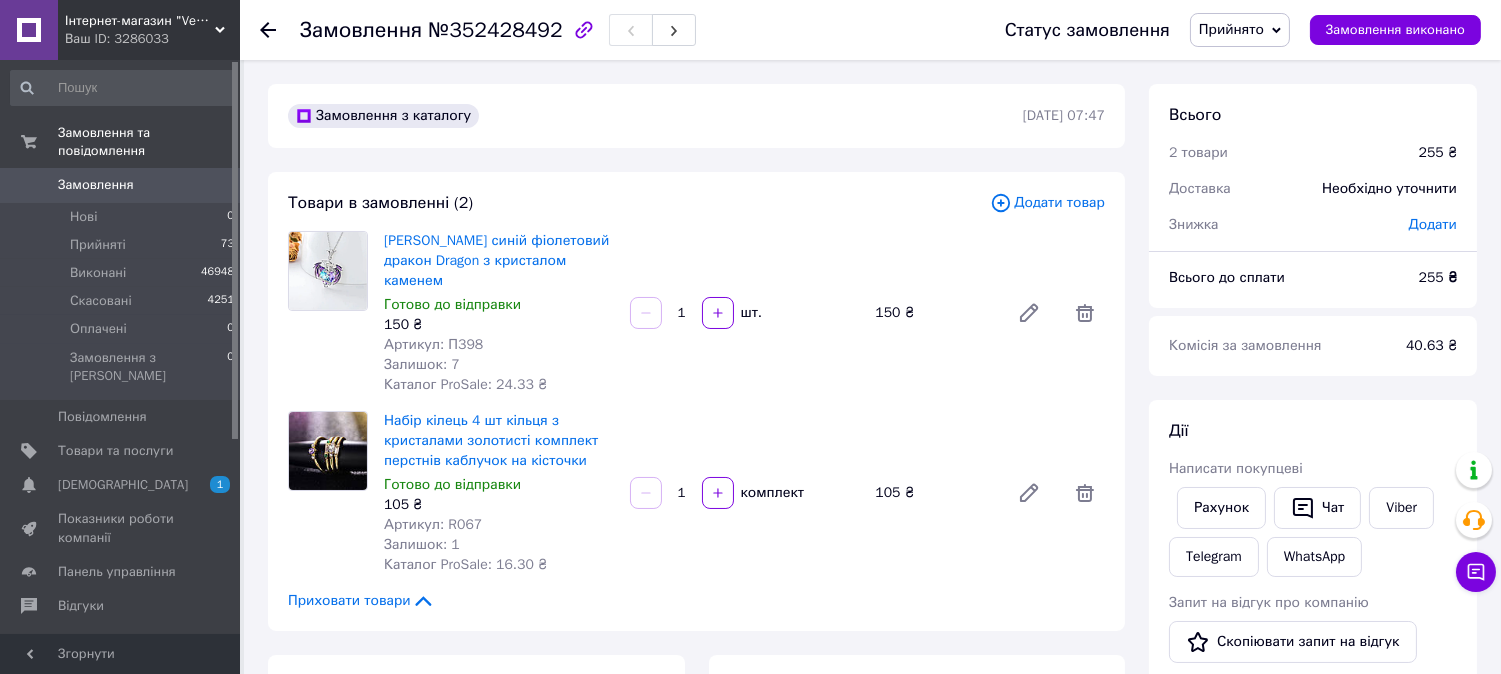 drag, startPoint x: 112, startPoint y: 176, endPoint x: 132, endPoint y: 172, distance: 20.396078 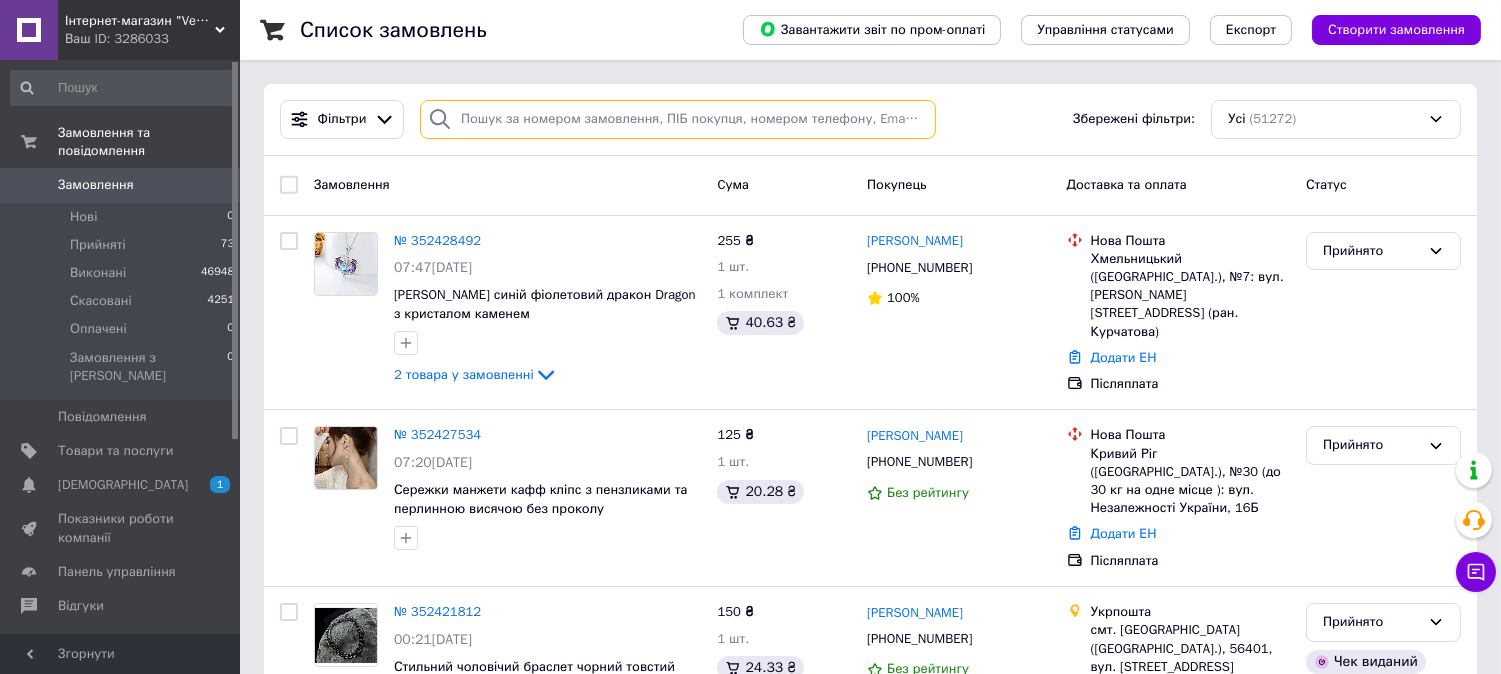 click at bounding box center (678, 119) 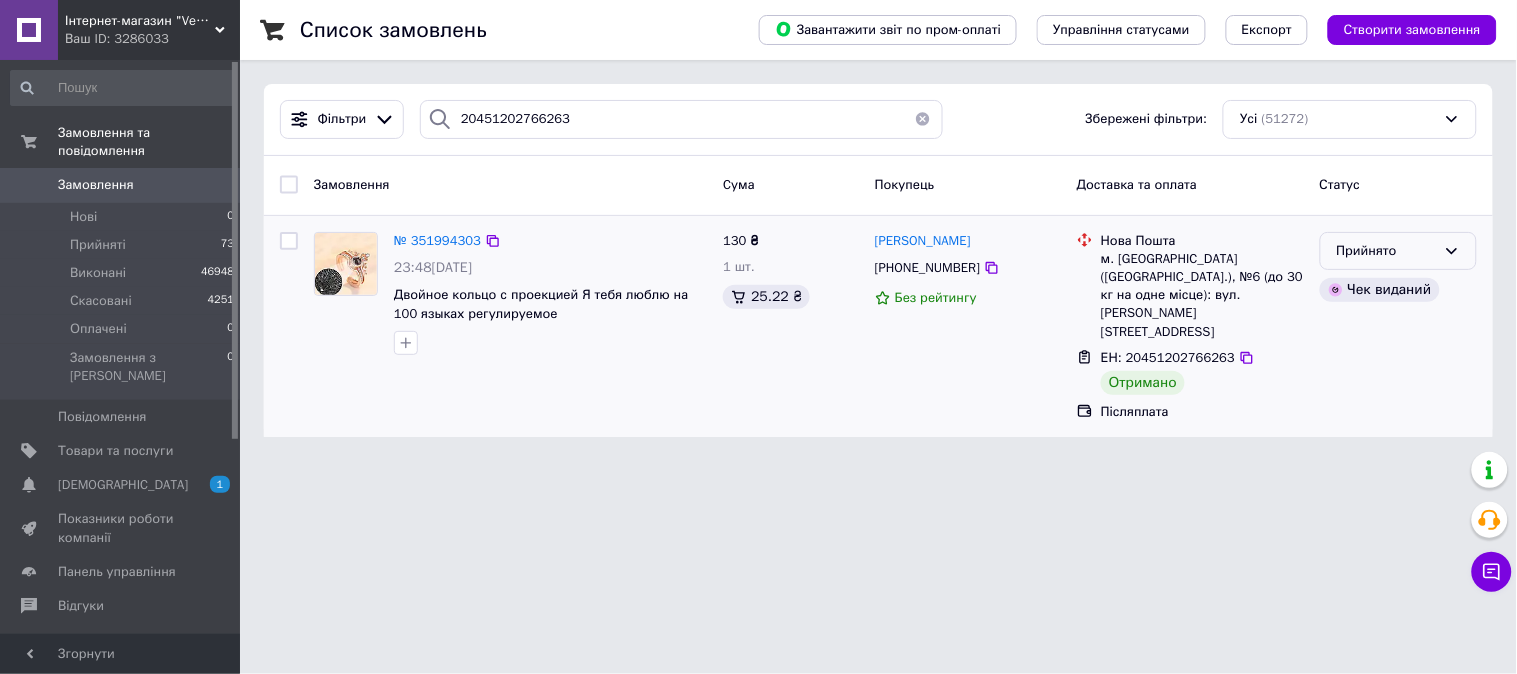 click on "Прийнято" at bounding box center (1386, 251) 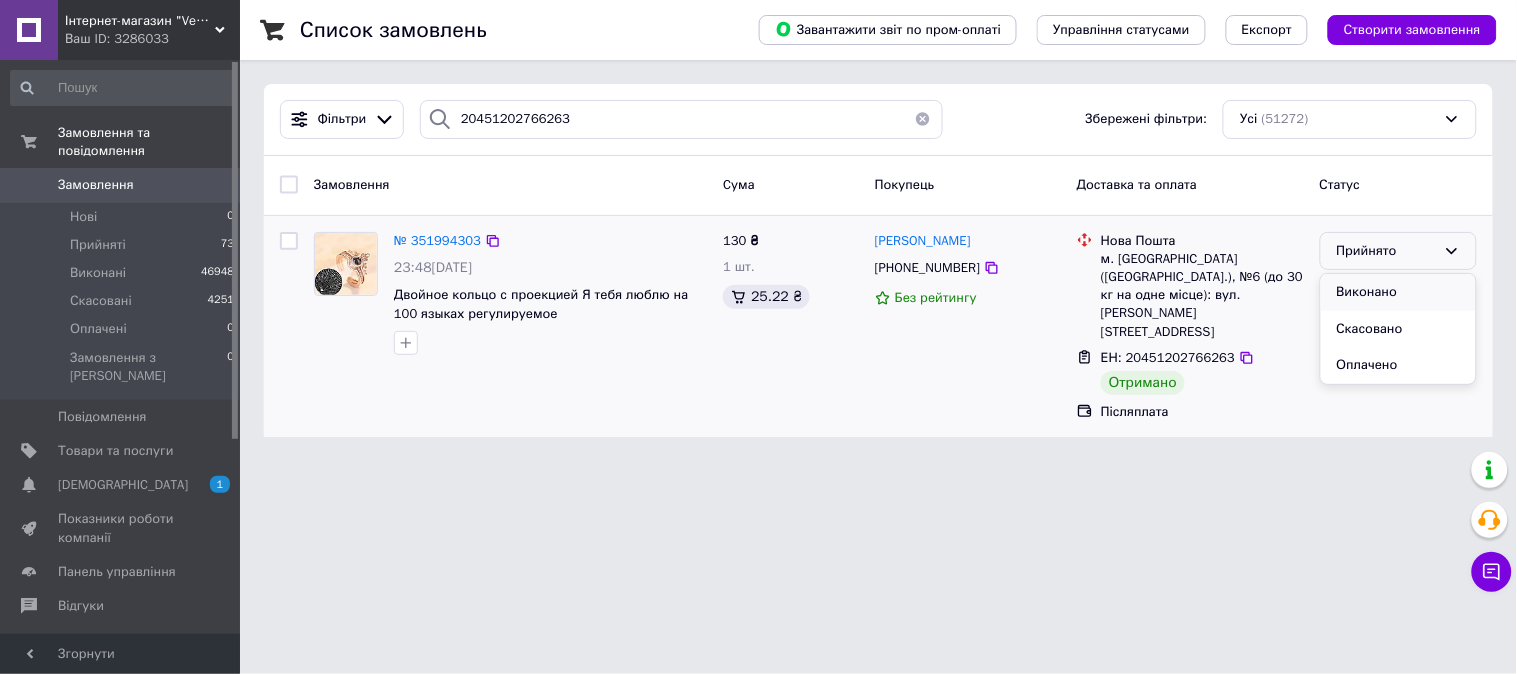 click on "Виконано" at bounding box center (1398, 292) 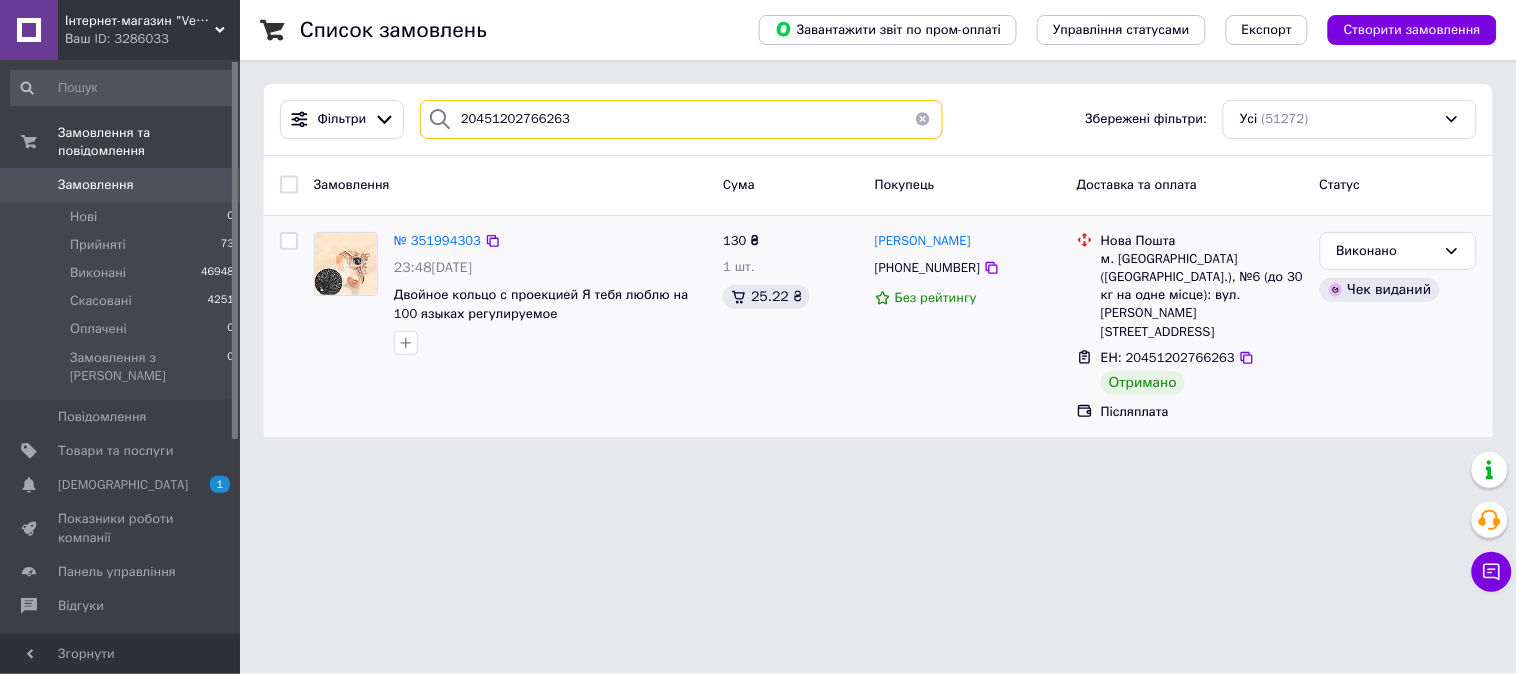 click on "20451202766263" at bounding box center [681, 119] 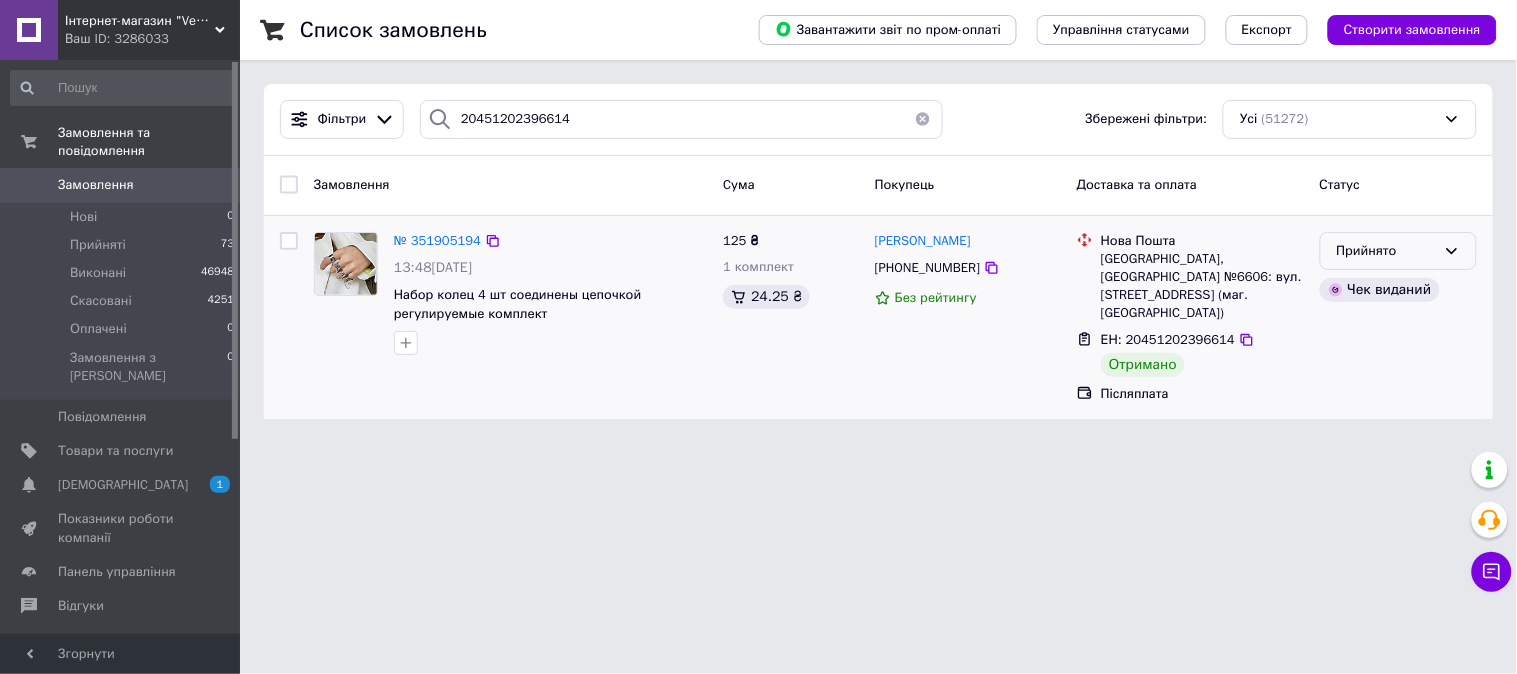 click on "Прийнято" at bounding box center [1386, 251] 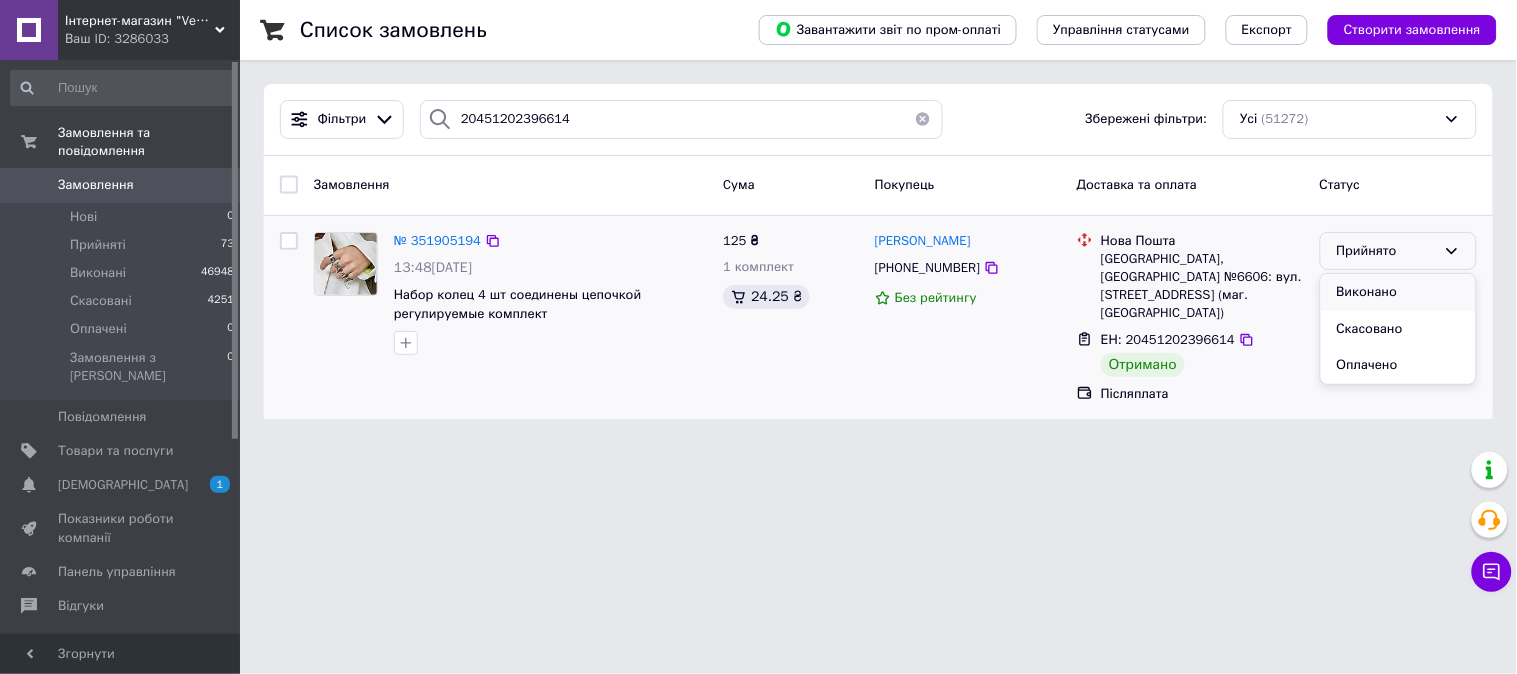 click on "Виконано" at bounding box center (1398, 292) 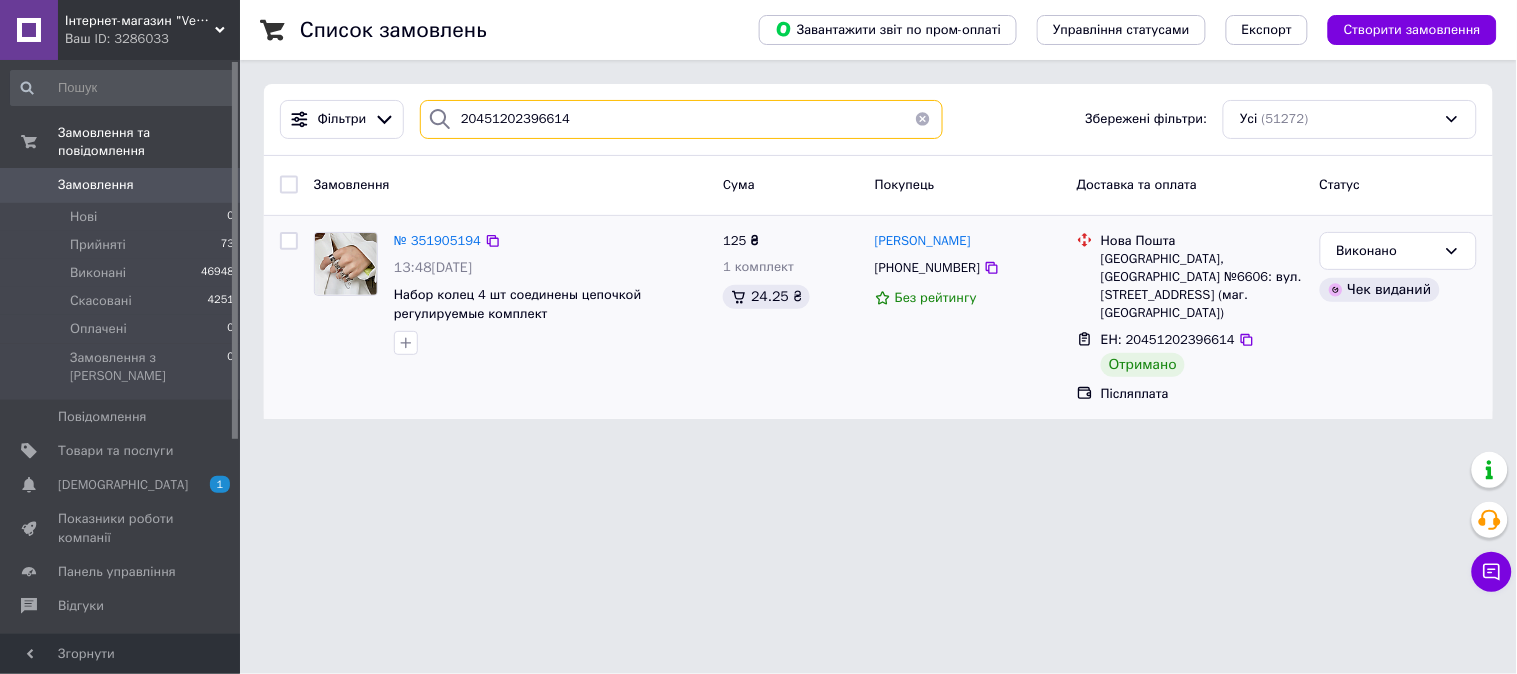 click on "20451202396614" at bounding box center [681, 119] 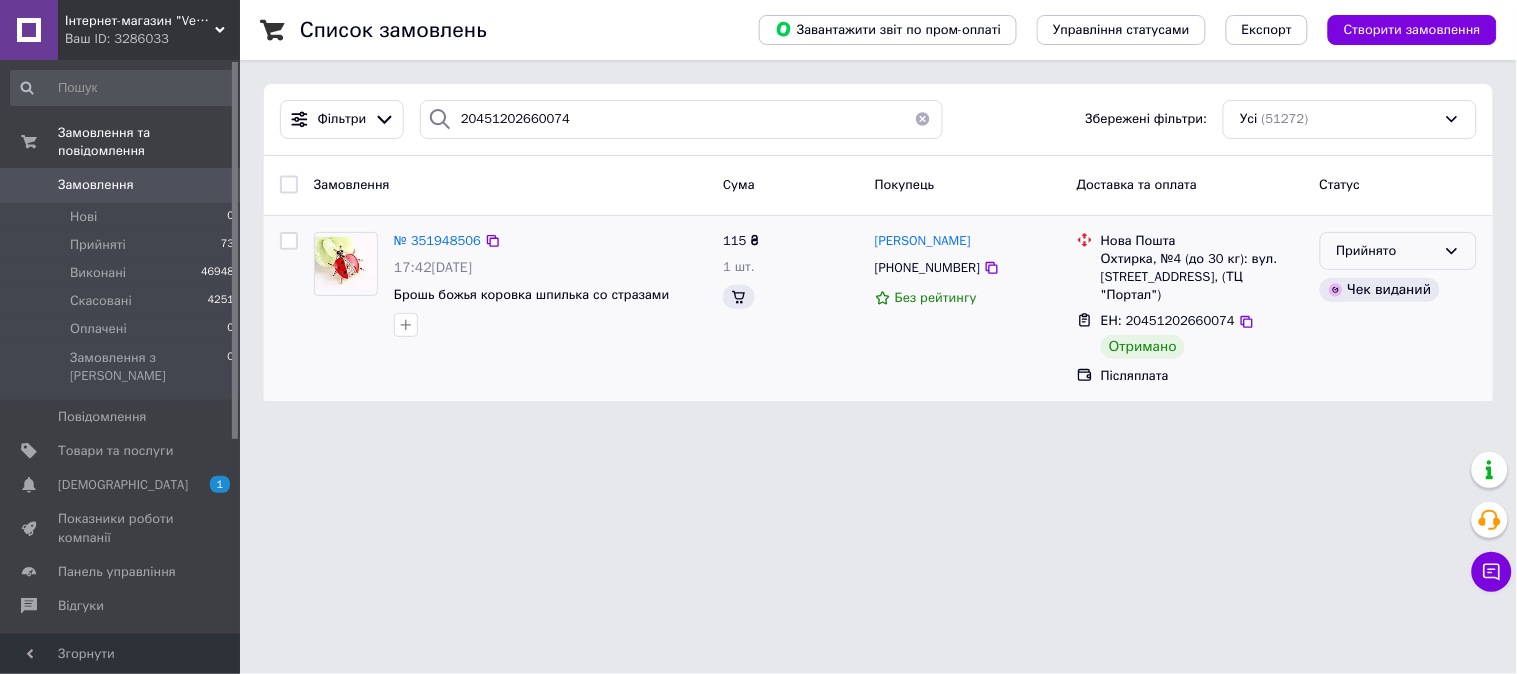 click on "Прийнято" at bounding box center [1386, 251] 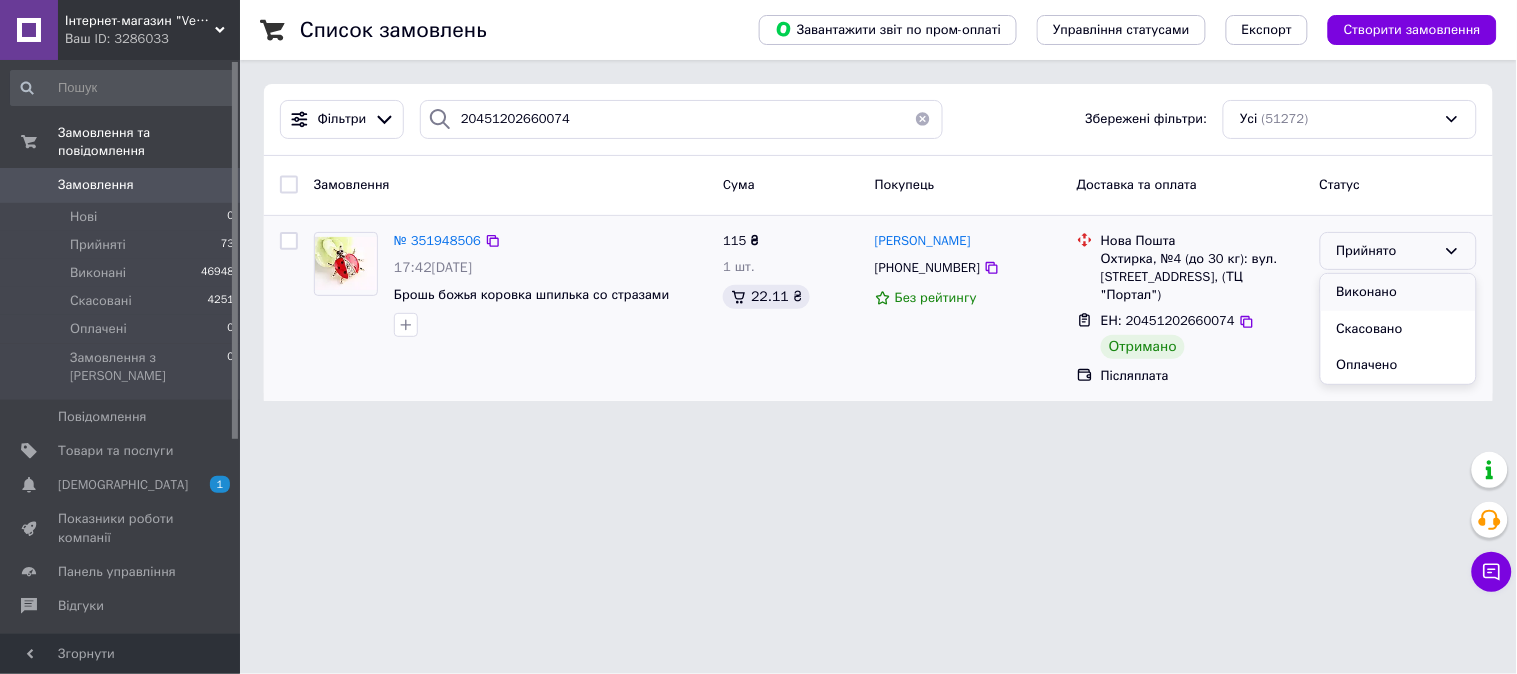 click on "Виконано" at bounding box center (1398, 292) 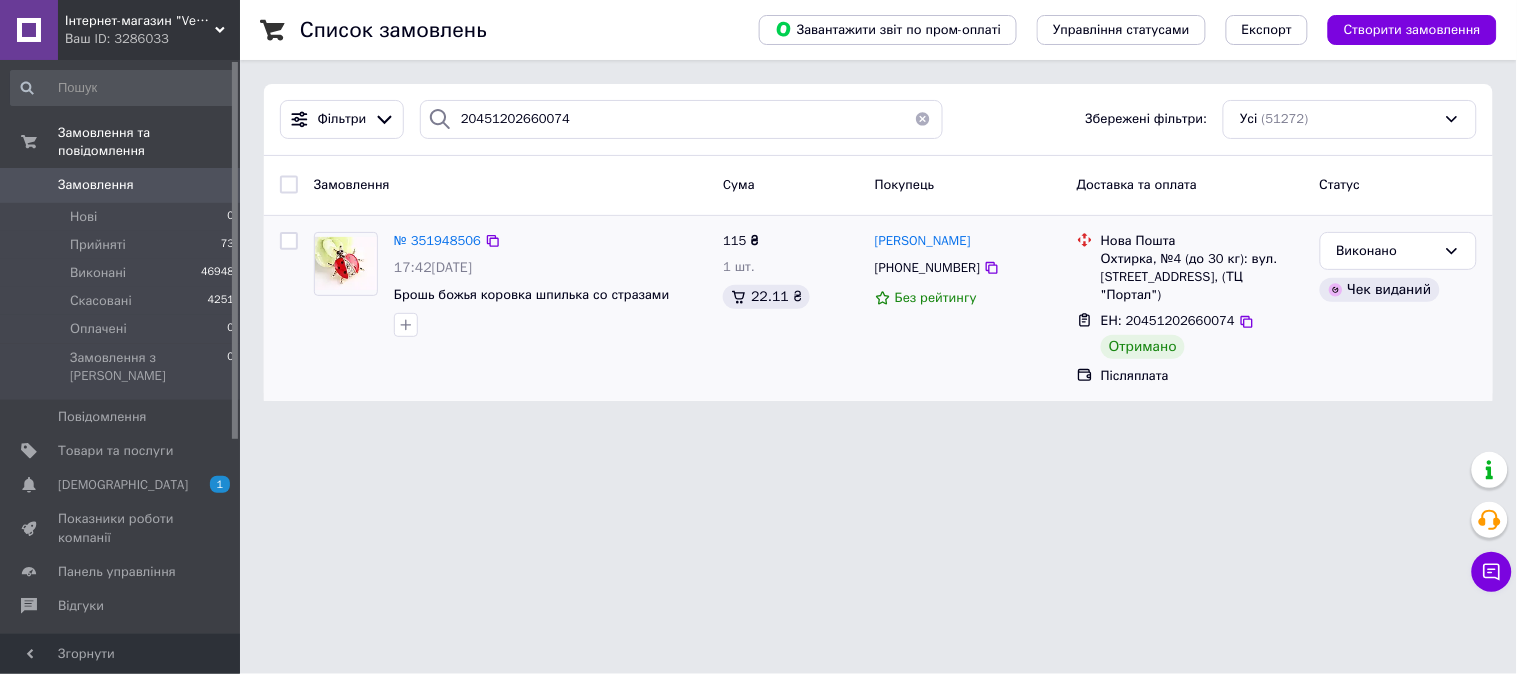 click on "Список замовлень   Завантажити звіт по пром-оплаті Управління статусами Експорт Створити замовлення Фільтри 20451202660074 Збережені фільтри: Усі (51272) Замовлення Cума Покупець Доставка та оплата Статус № 351948506 17:42, 09.07.2025 Брошь божья коровка шпилька со стразами 115 ₴ 1 шт. 22.11 ₴ светлана Храпач +380955376067 Без рейтингу Нова Пошта Охтирка, №4 (до 30 кг): вул. Шевченка, 3, (ТЦ "Портал") ЕН: 20451202660074 Отримано Післяплата Виконано Чек виданий" at bounding box center (878, 212) 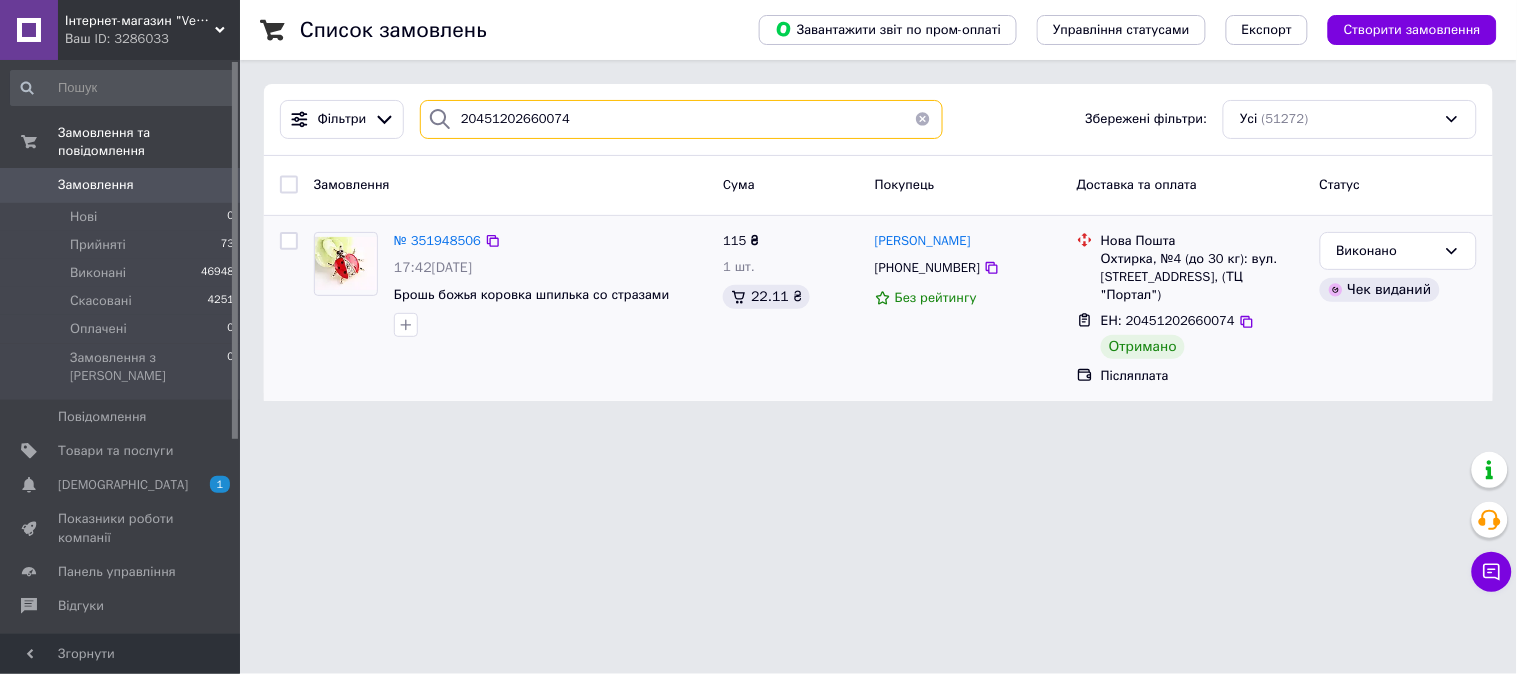 click on "20451202660074" at bounding box center [681, 119] 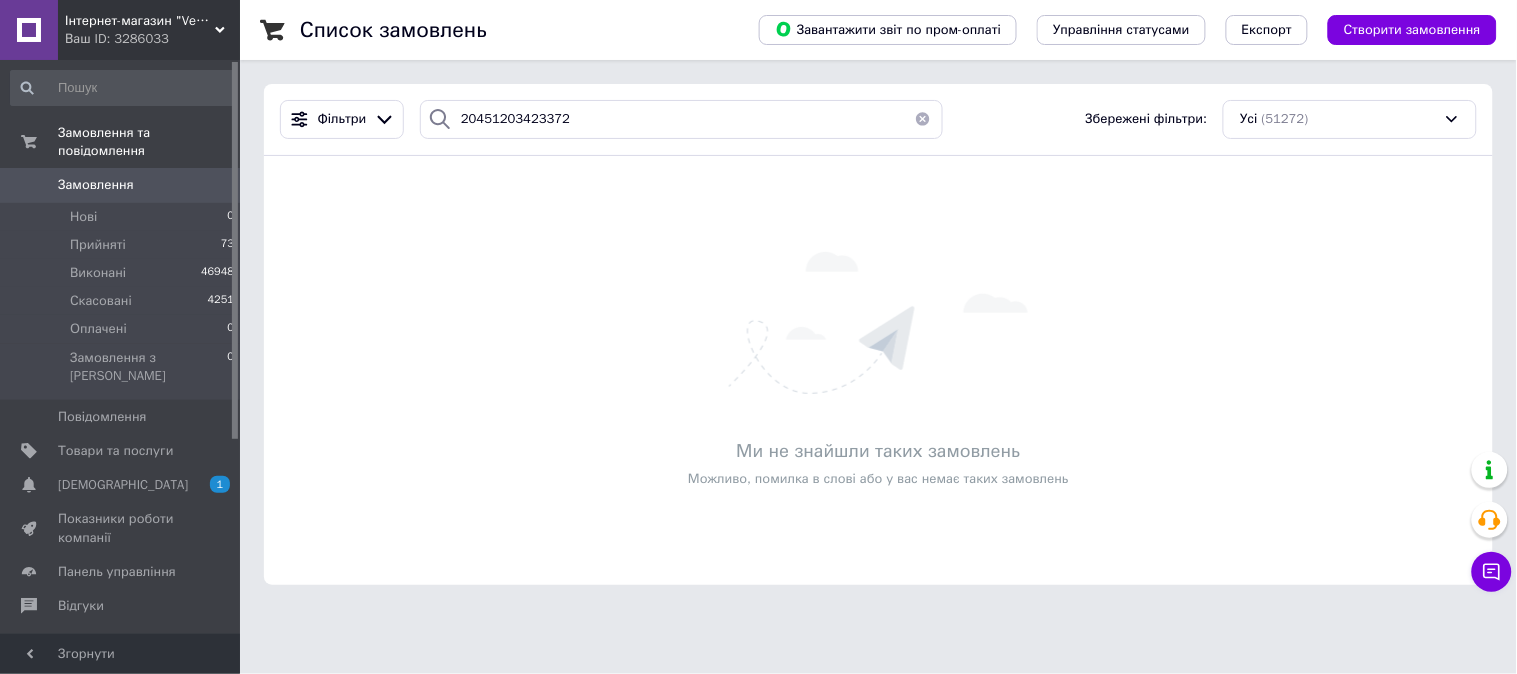 drag, startPoint x: 25, startPoint y: 92, endPoint x: 72, endPoint y: 75, distance: 49.979996 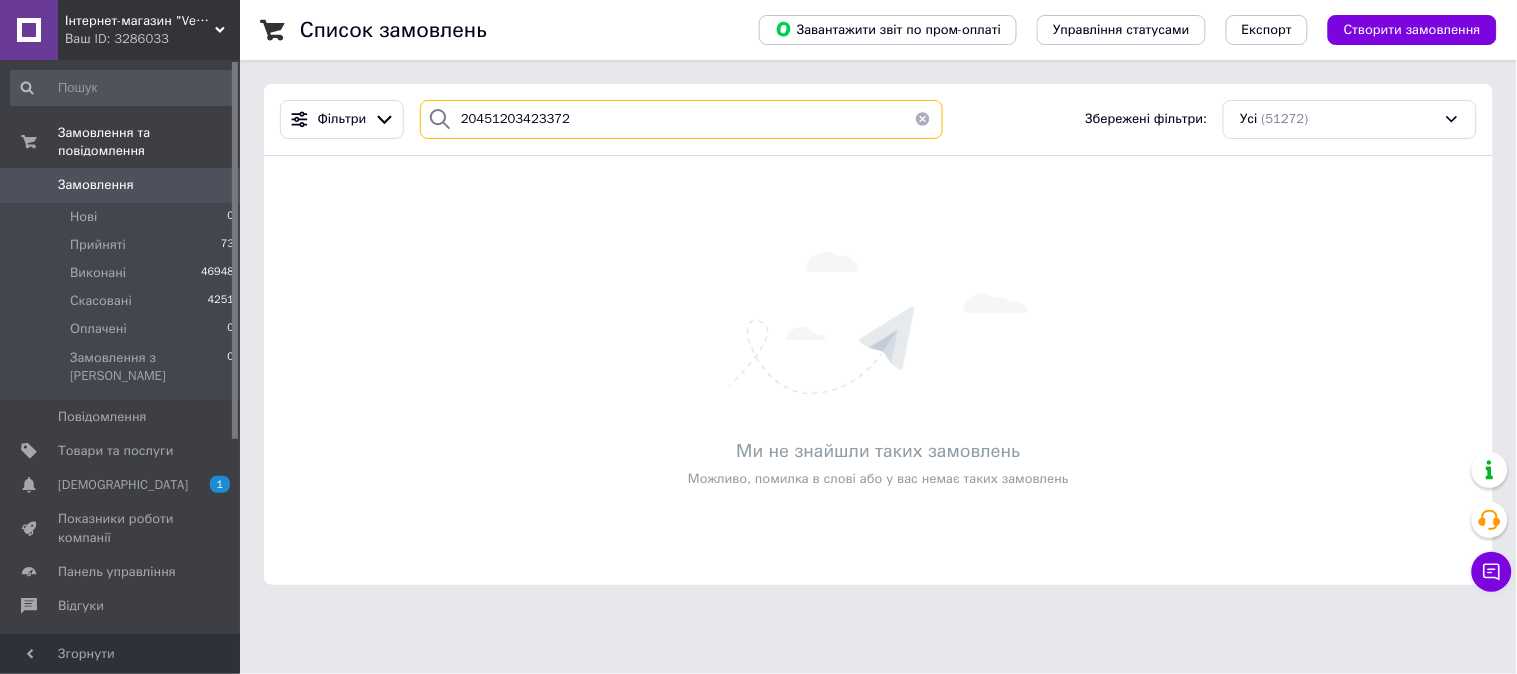 click on "20451203423372" at bounding box center (681, 119) 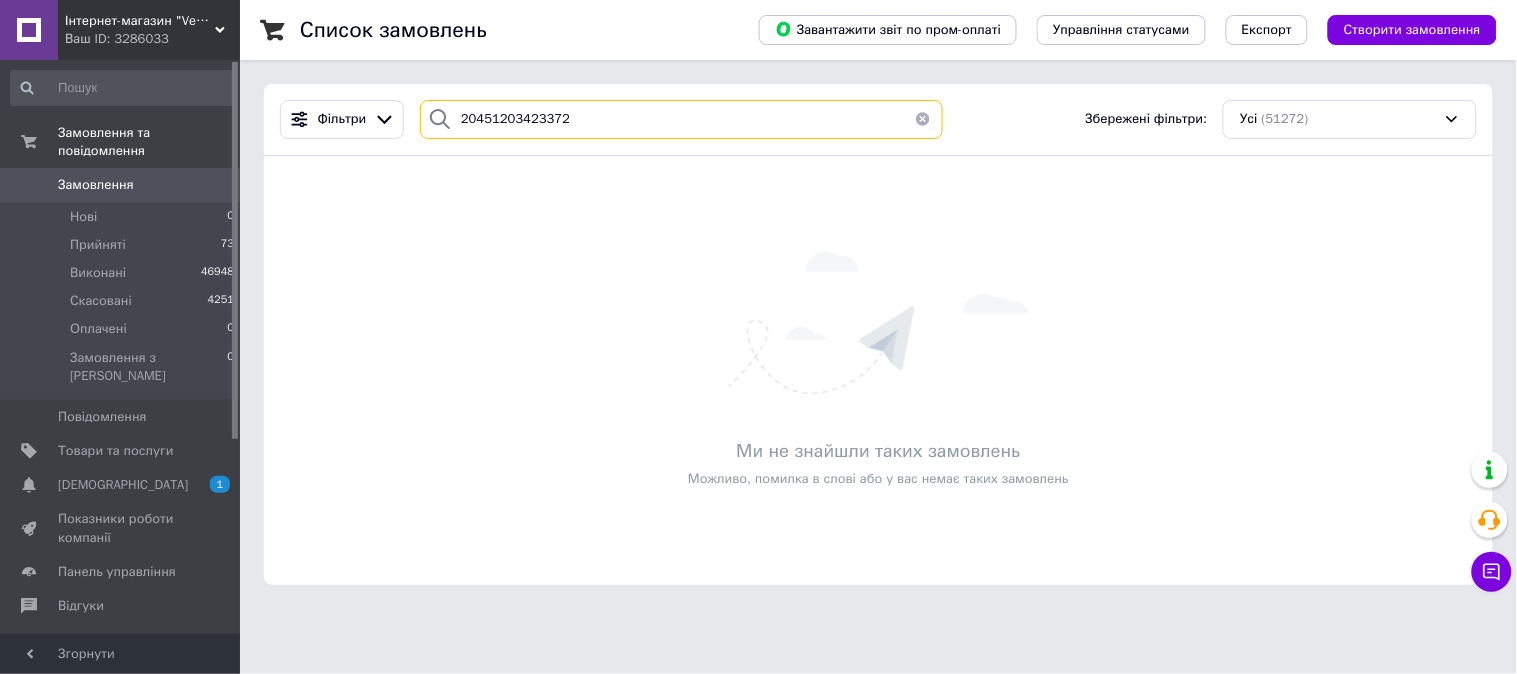 click on "20451203423372" at bounding box center (681, 119) 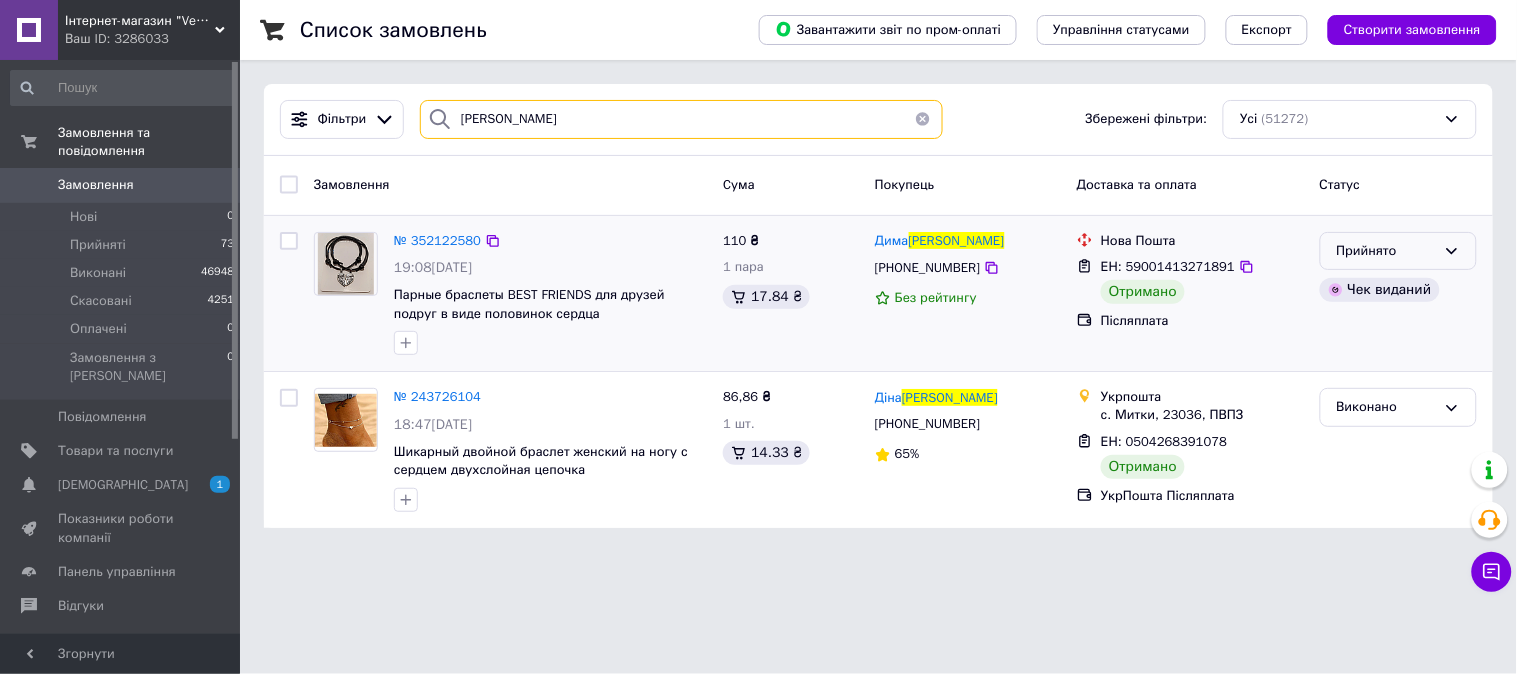 type on "Кубрак" 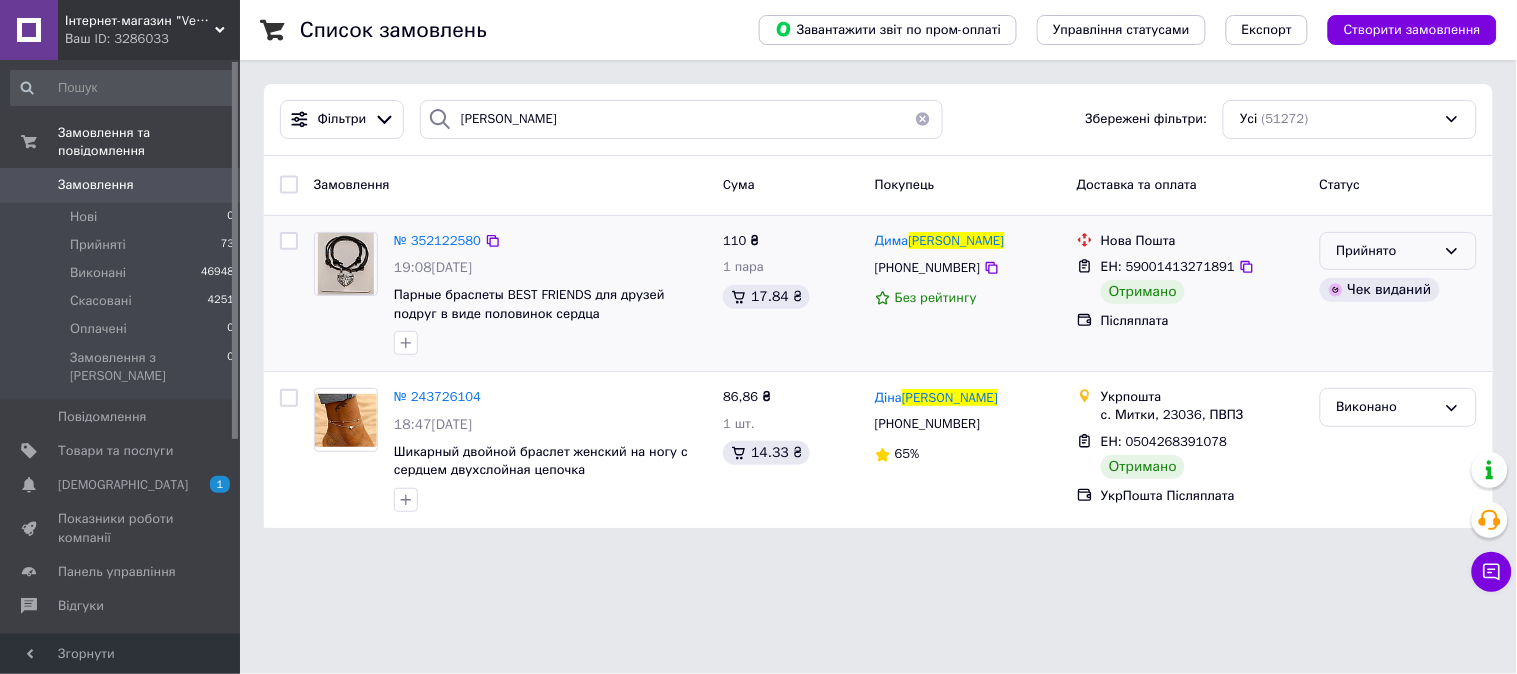 click on "Прийнято" at bounding box center [1386, 251] 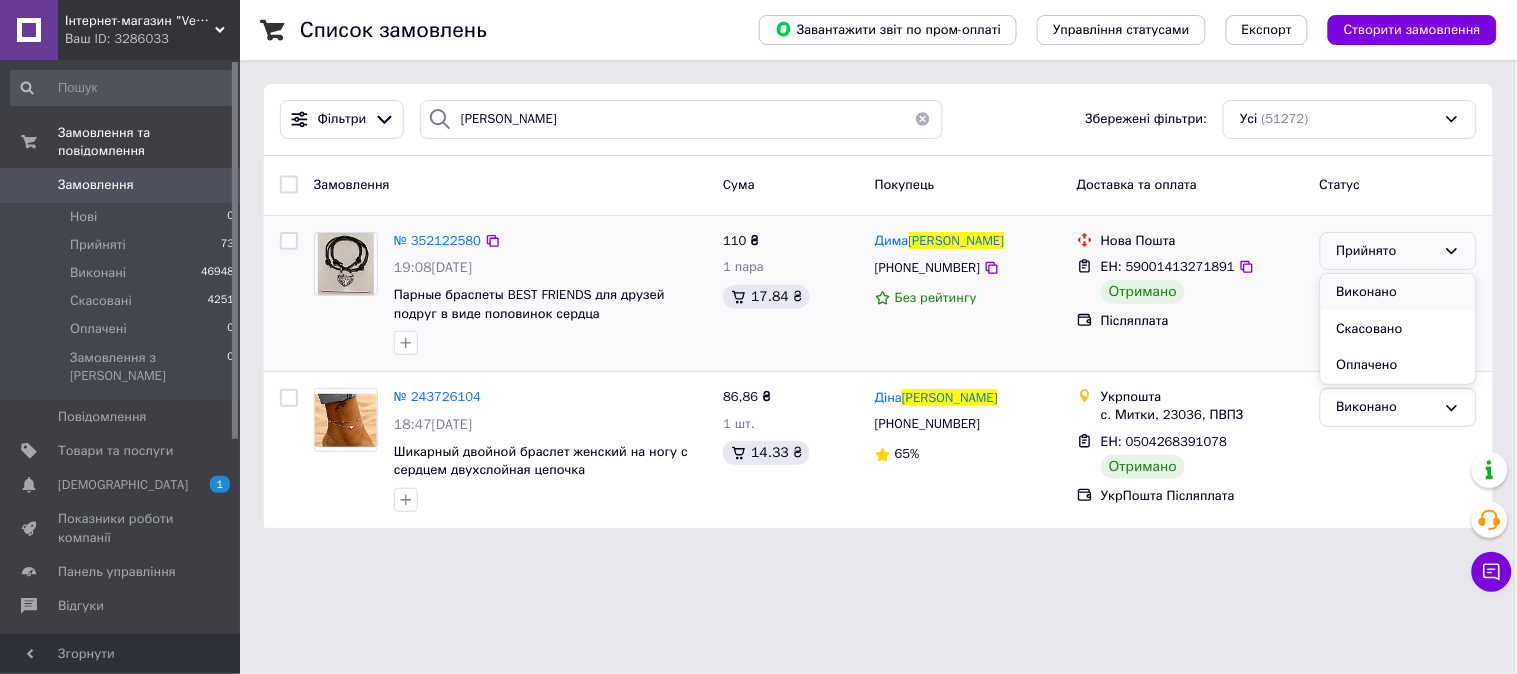 click on "Виконано" at bounding box center (1398, 292) 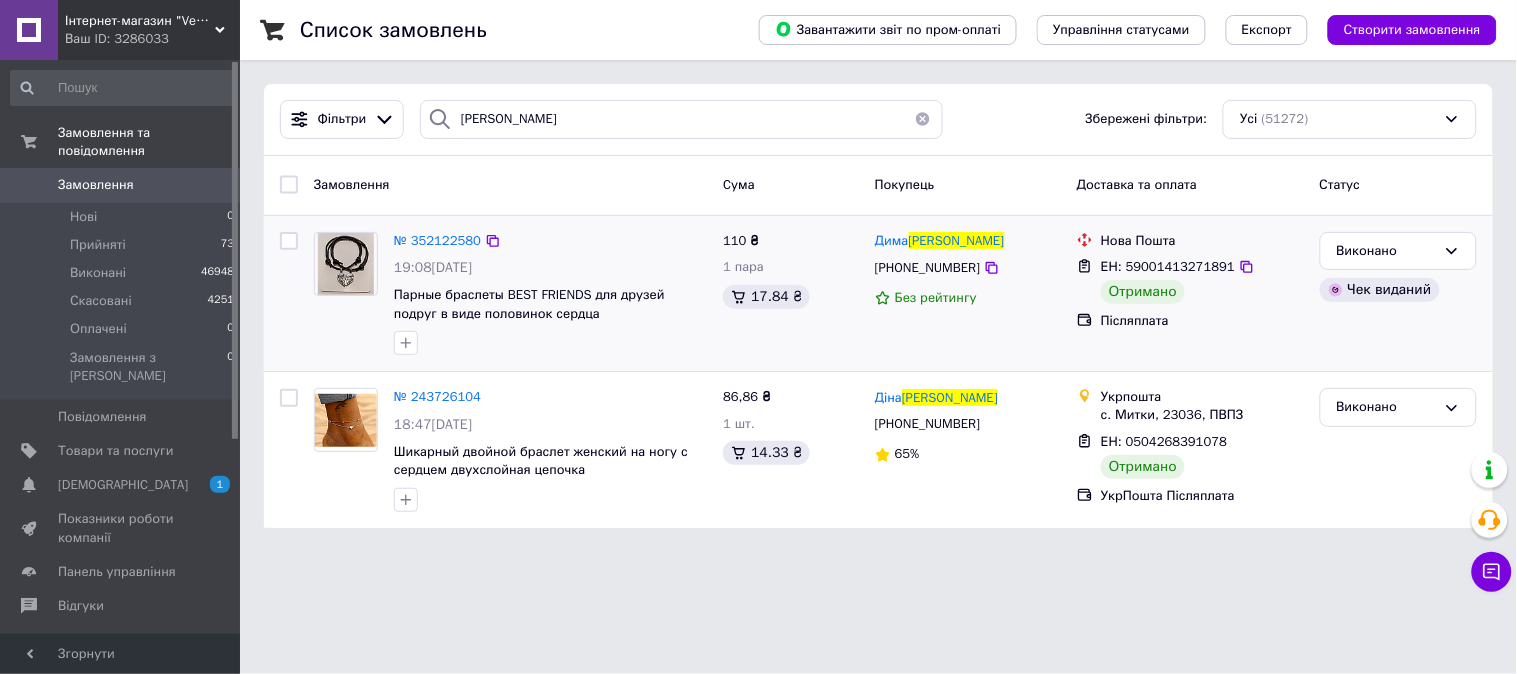 click on "Інтернет-магазин "Vegvisir" Ваш ID: 3286033 Сайт Інтернет-магазин "Vegvisir" Кабінет покупця Перевірити стан системи Сторінка на порталі Довідка Вийти Замовлення та повідомлення Замовлення 0 Нові 0 Прийняті 73 Виконані 46948 Скасовані 4251 Оплачені 0 Замовлення з Розетки 0 Повідомлення 0 Товари та послуги Сповіщення 1 0 Показники роботи компанії Панель управління Відгуки Покупці Каталог ProSale Аналітика Інструменти веб-майстра та SEO Управління сайтом Гаманець компанії Маркет Налаштування Тарифи та рахунки Prom топ Згорнути" at bounding box center [758, 276] 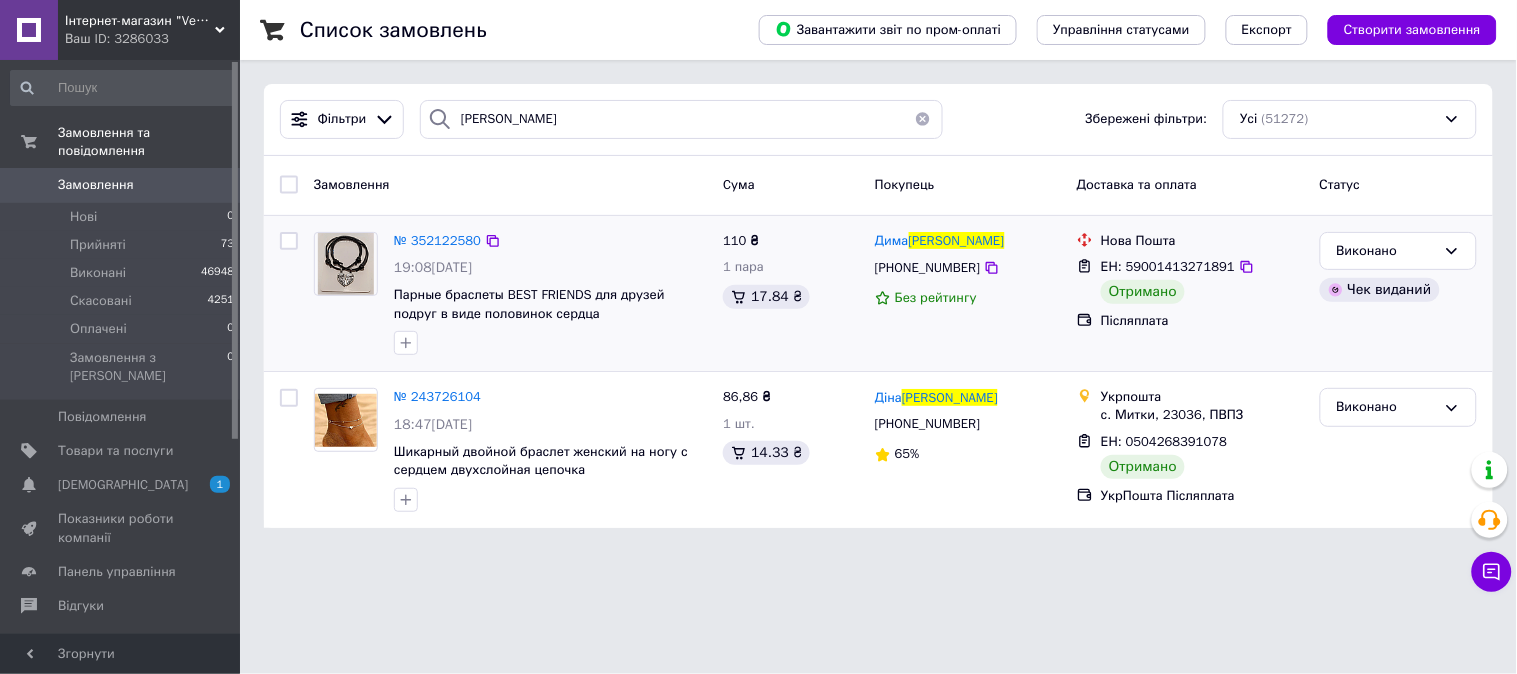 click on "Замовлення" at bounding box center [121, 185] 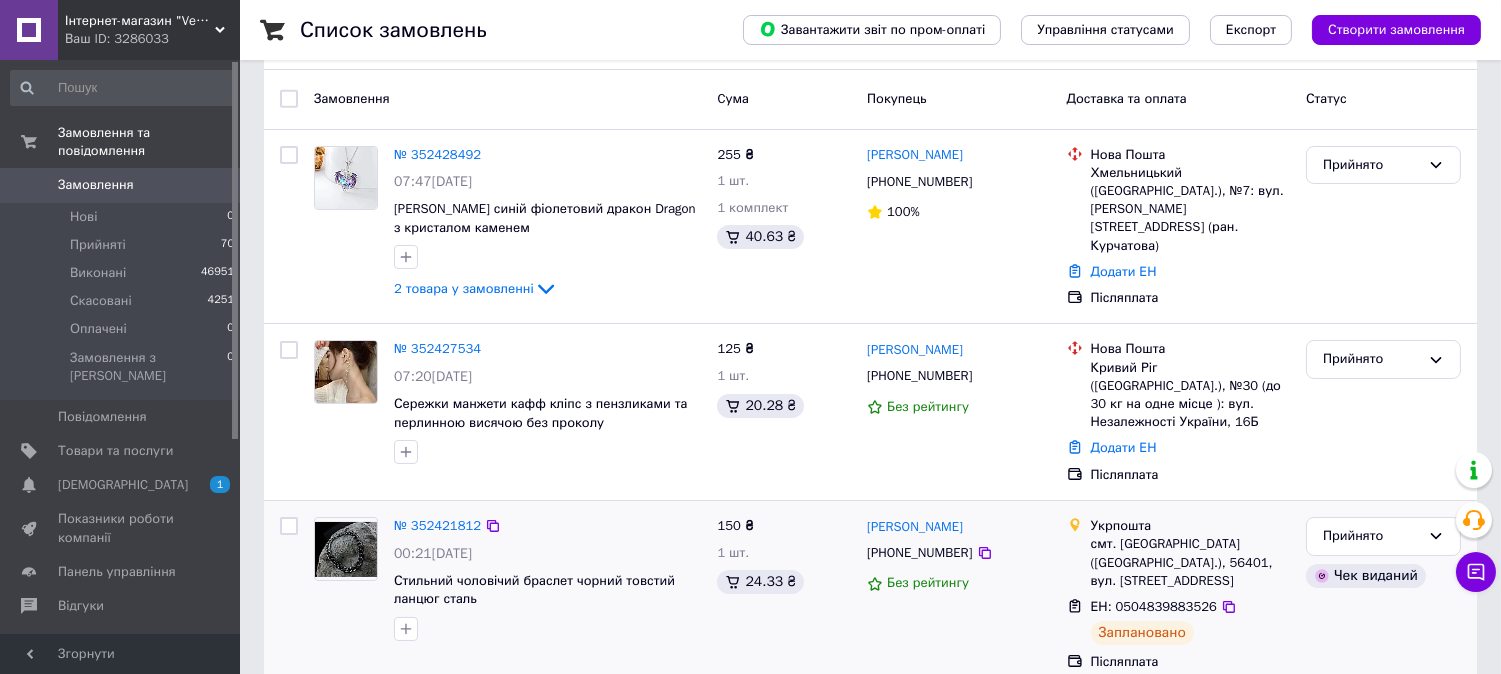scroll, scrollTop: 222, scrollLeft: 0, axis: vertical 